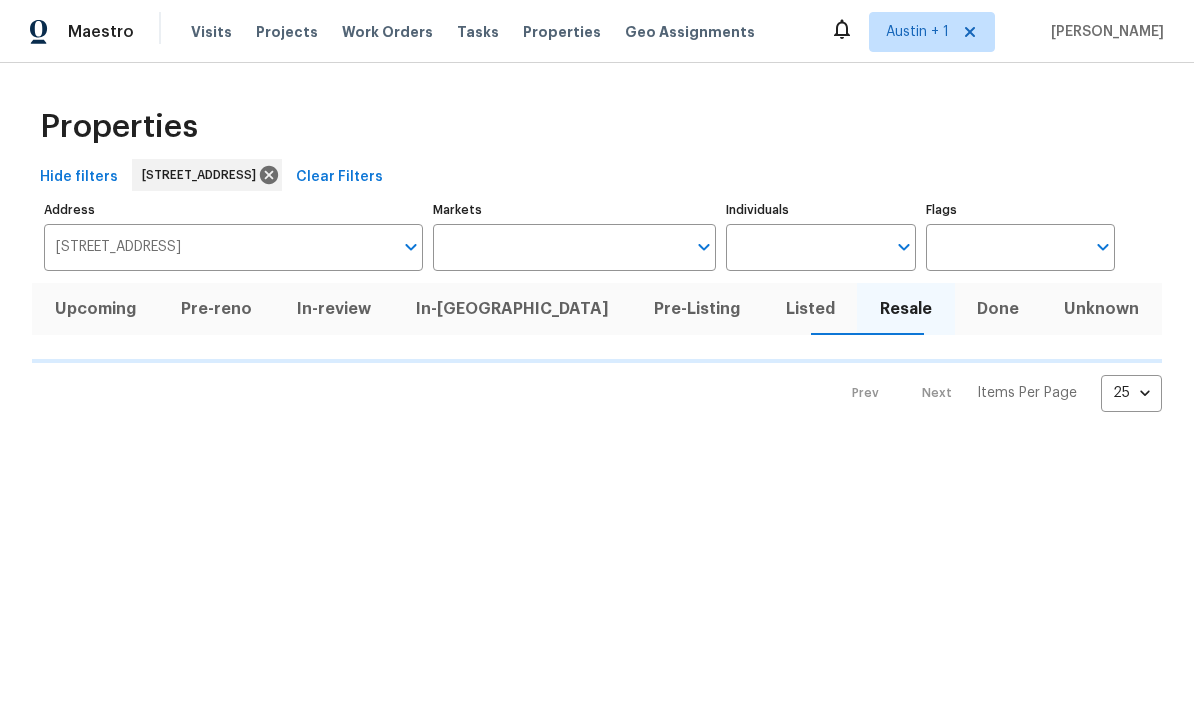 scroll, scrollTop: 0, scrollLeft: 0, axis: both 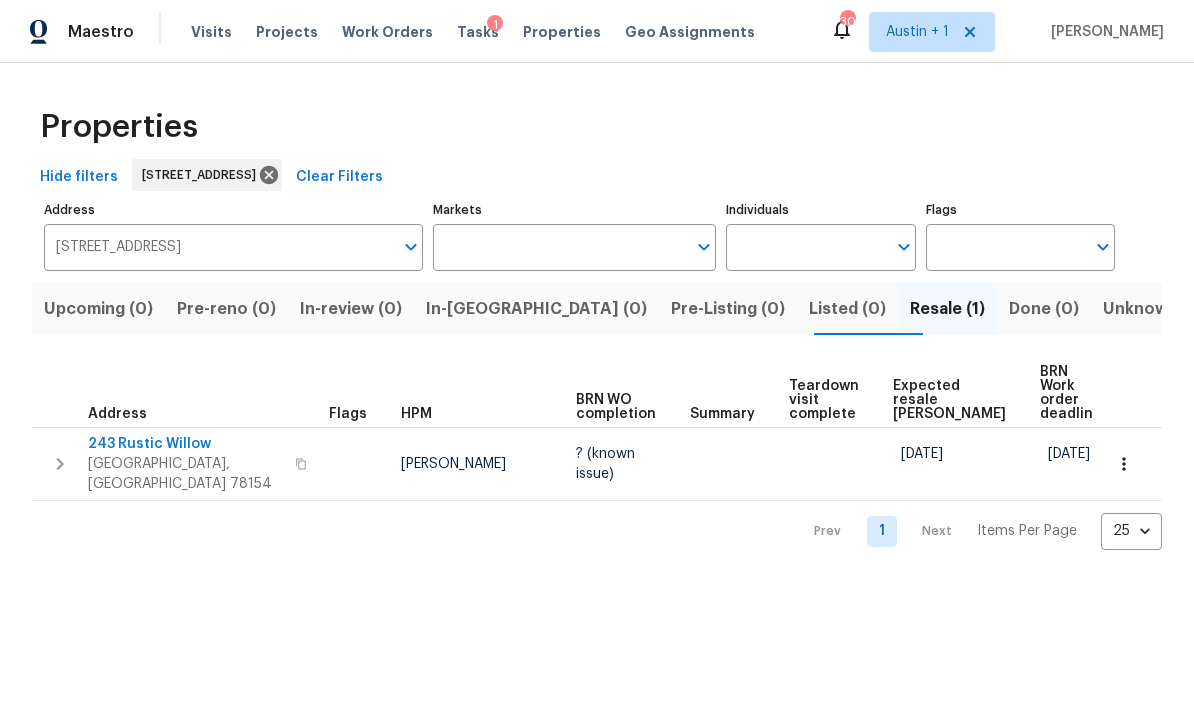 click on "Projects" at bounding box center (287, 32) 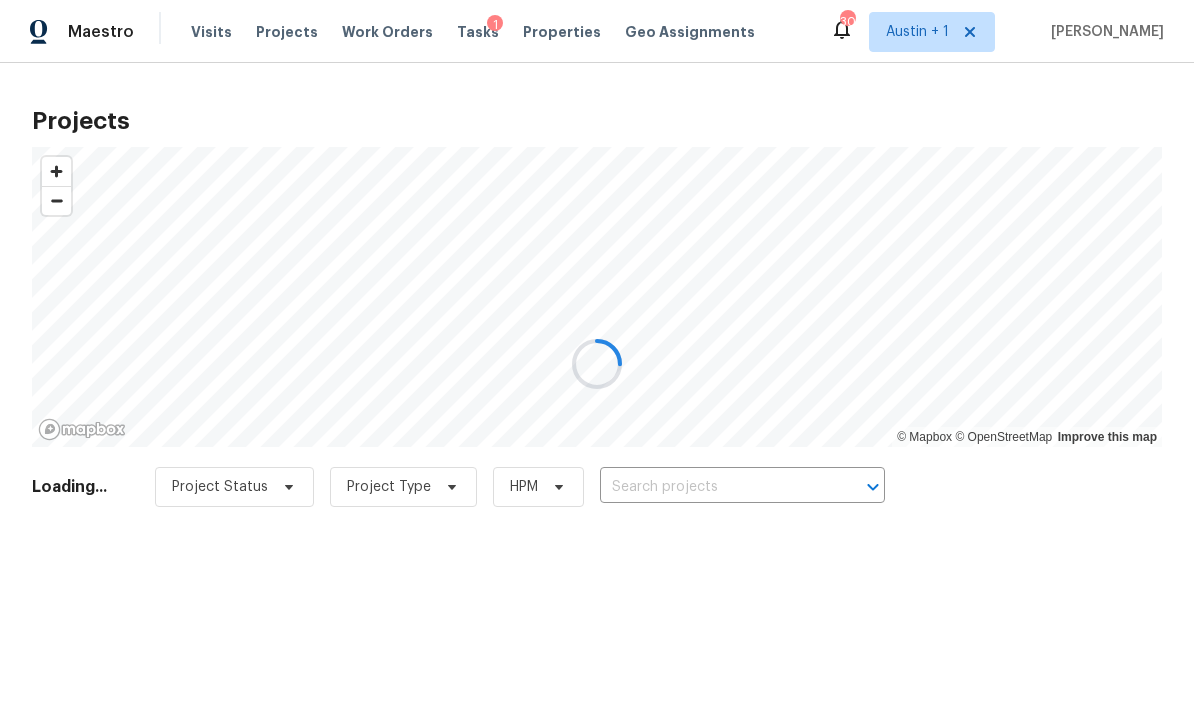 click at bounding box center [597, 363] 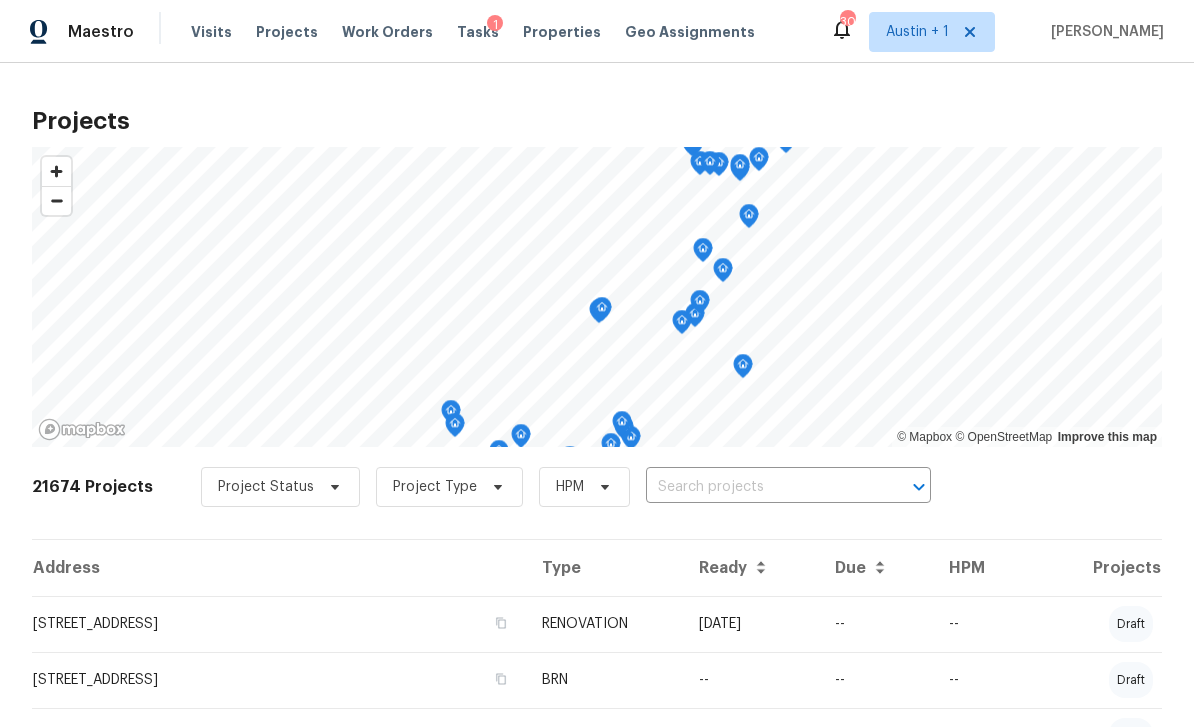 click at bounding box center (760, 487) 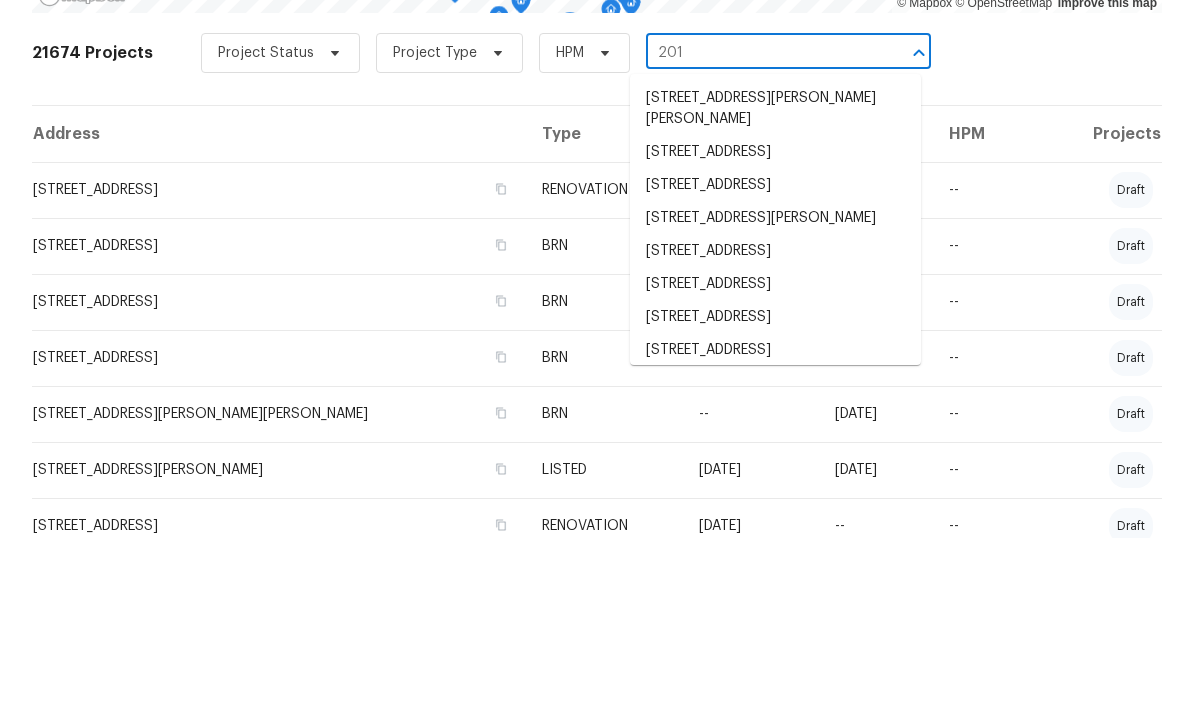 scroll, scrollTop: 265, scrollLeft: 0, axis: vertical 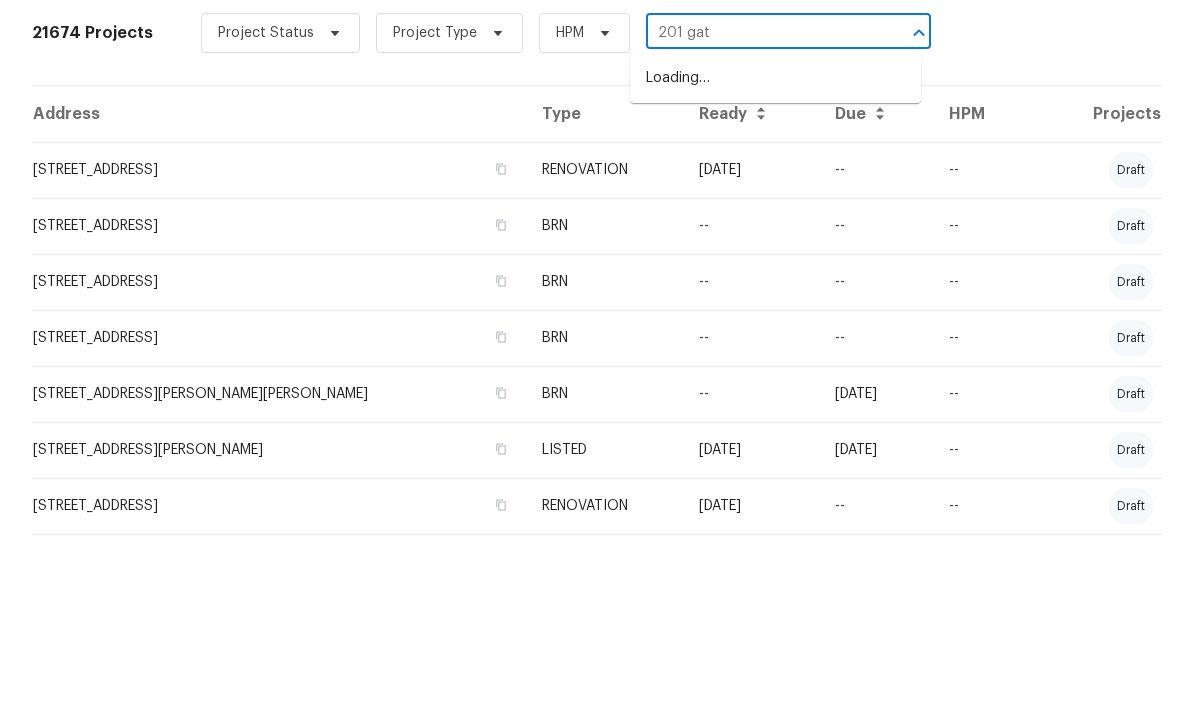 type on "201 gate" 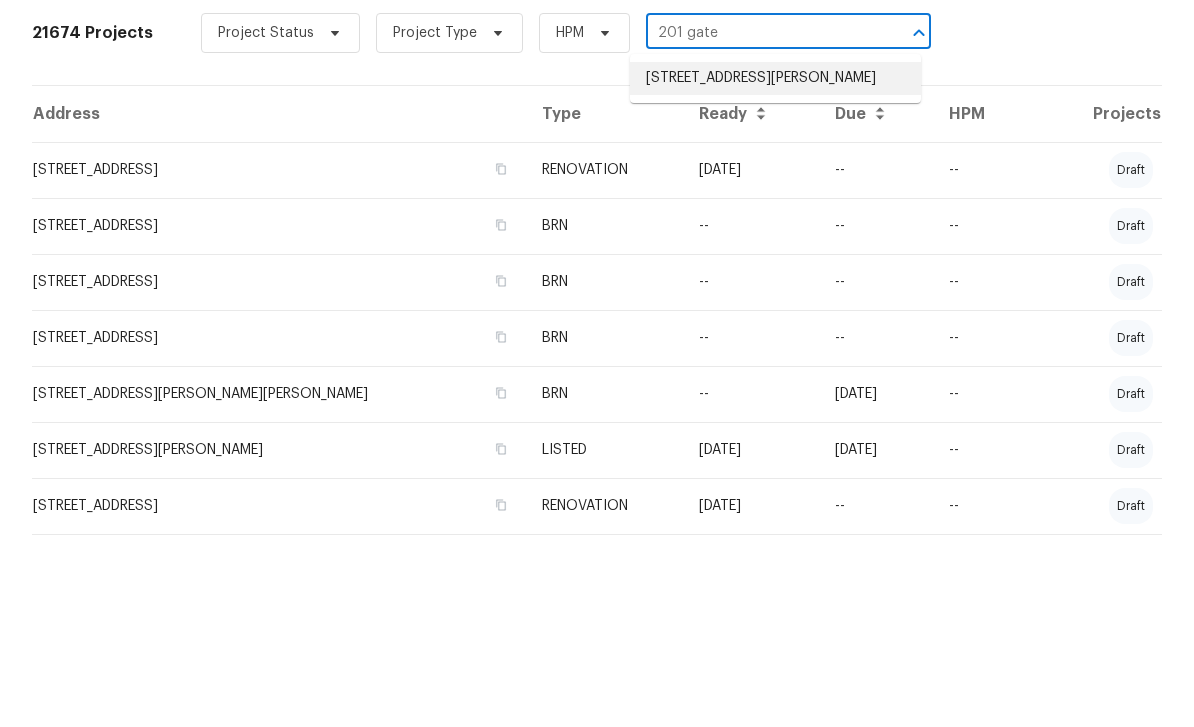 click on "[STREET_ADDRESS][PERSON_NAME]" at bounding box center (775, 267) 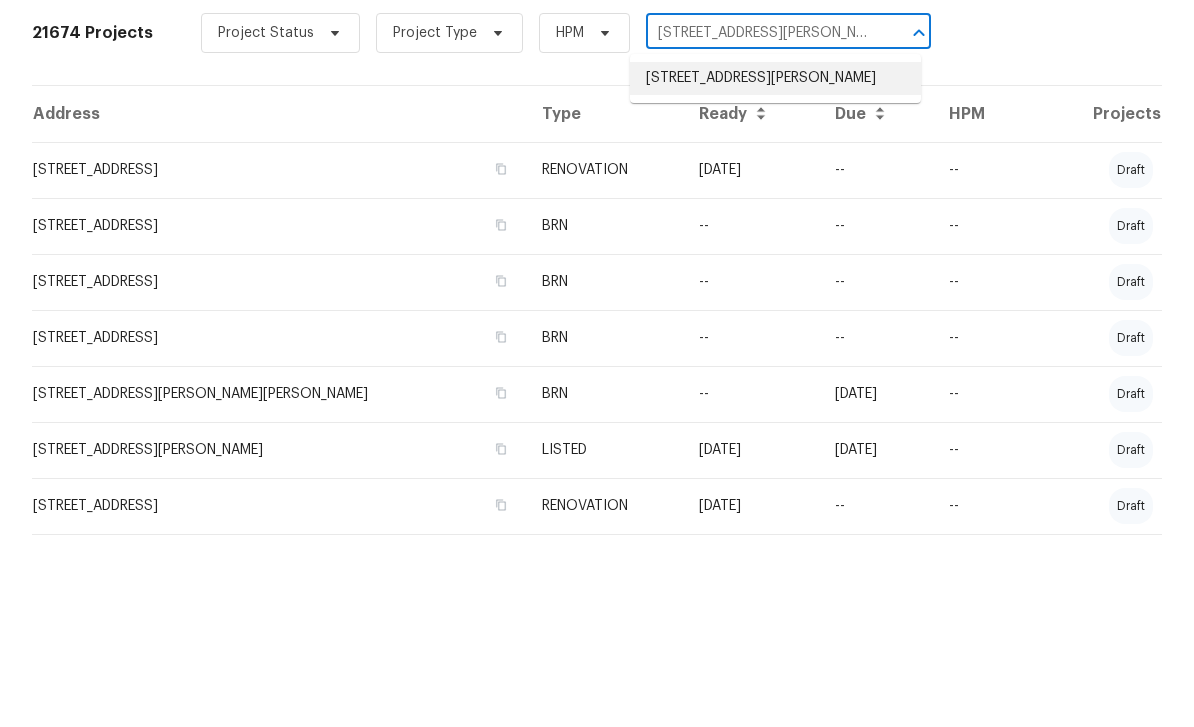 scroll, scrollTop: 0, scrollLeft: 0, axis: both 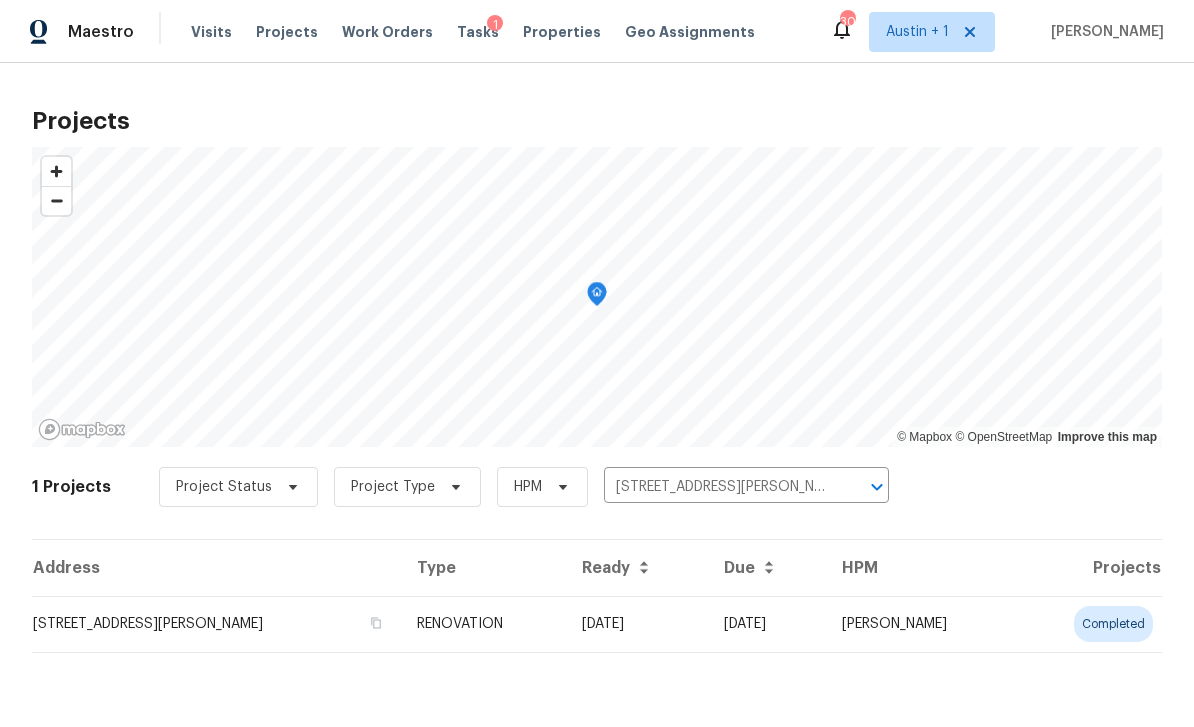click on "[STREET_ADDRESS][PERSON_NAME]" at bounding box center (216, 624) 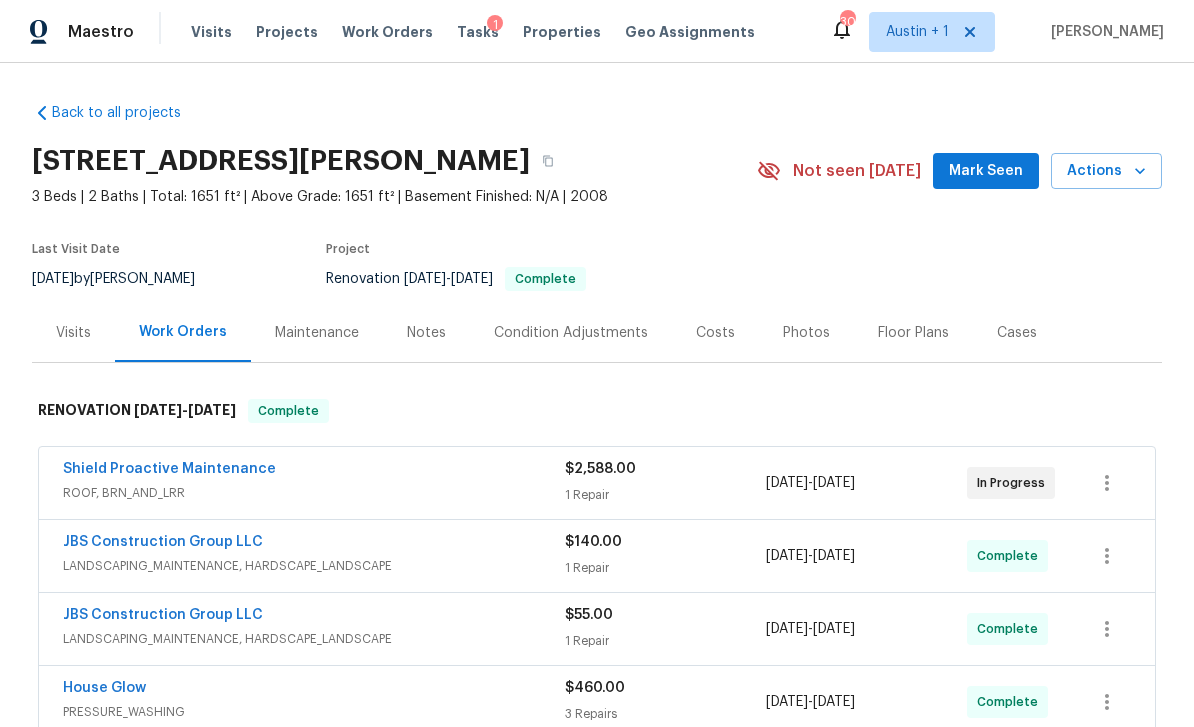 click on "Mark Seen" at bounding box center (986, 171) 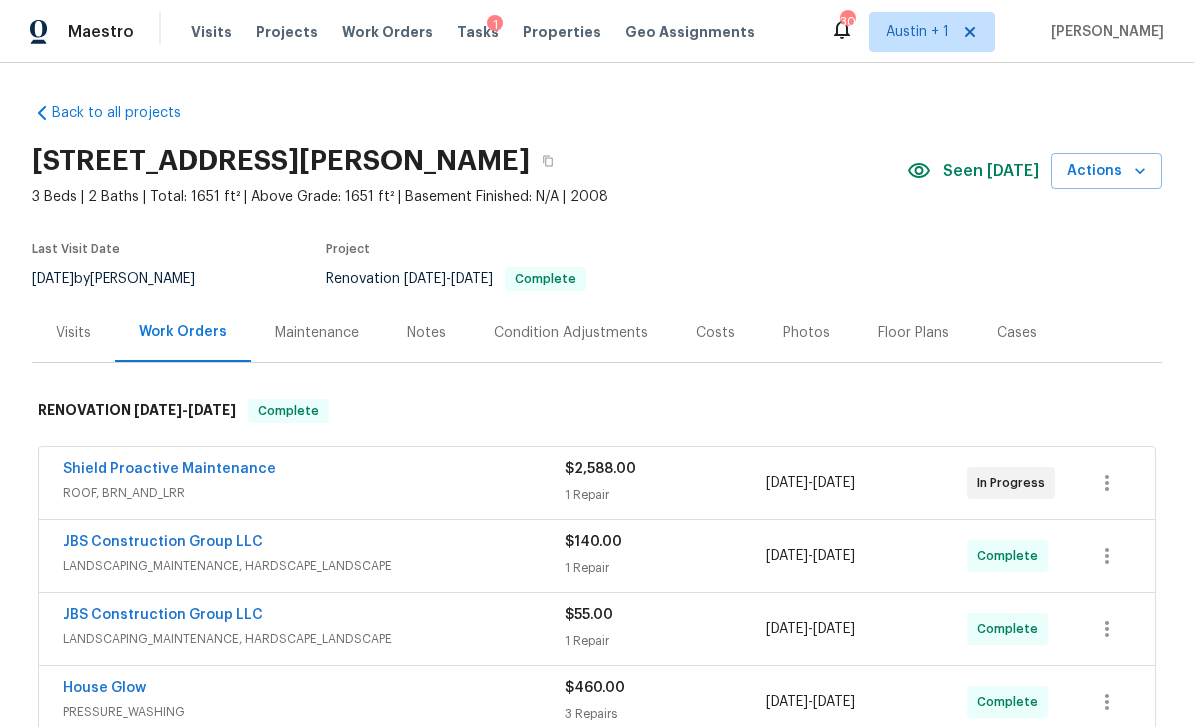 click on "Costs" at bounding box center [715, 333] 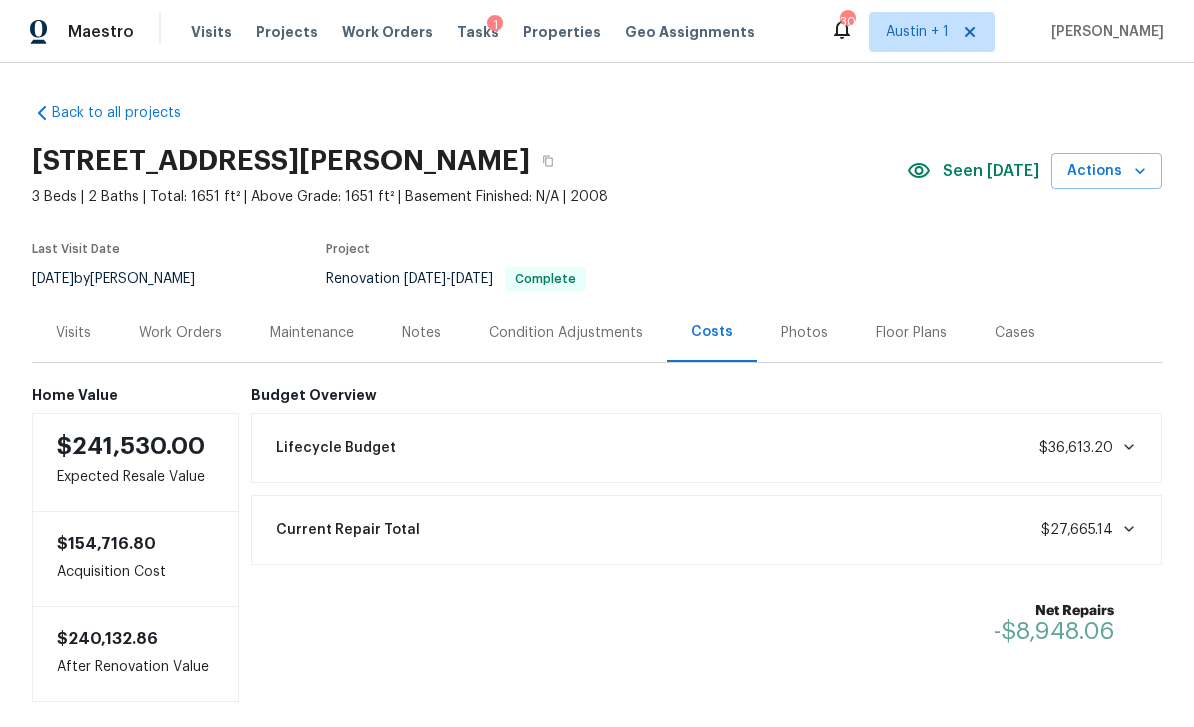 click on "Work Orders" at bounding box center [180, 333] 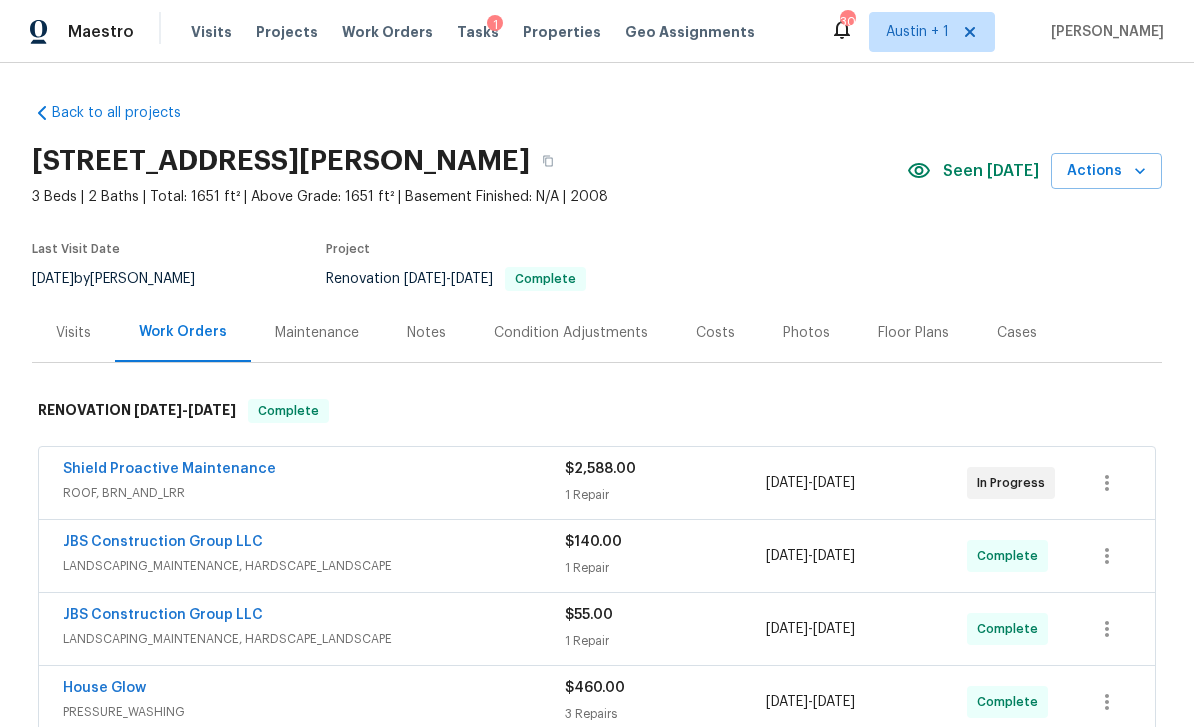 click on "Visits" at bounding box center [73, 333] 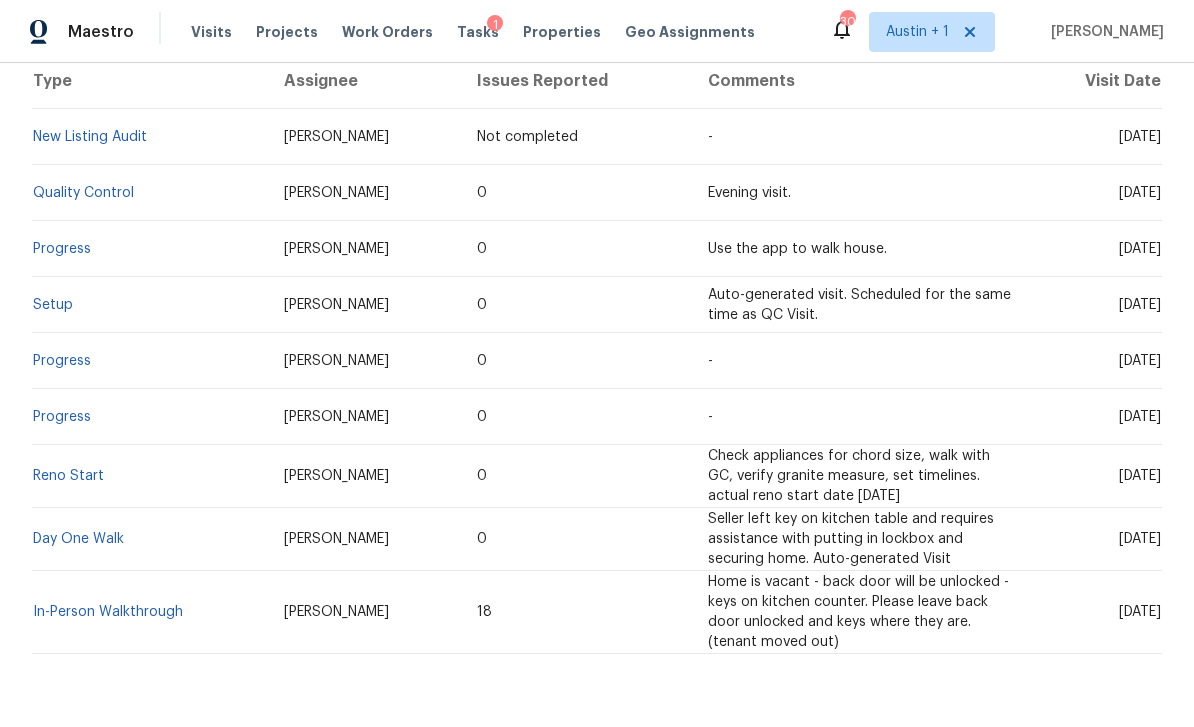 scroll, scrollTop: 402, scrollLeft: 0, axis: vertical 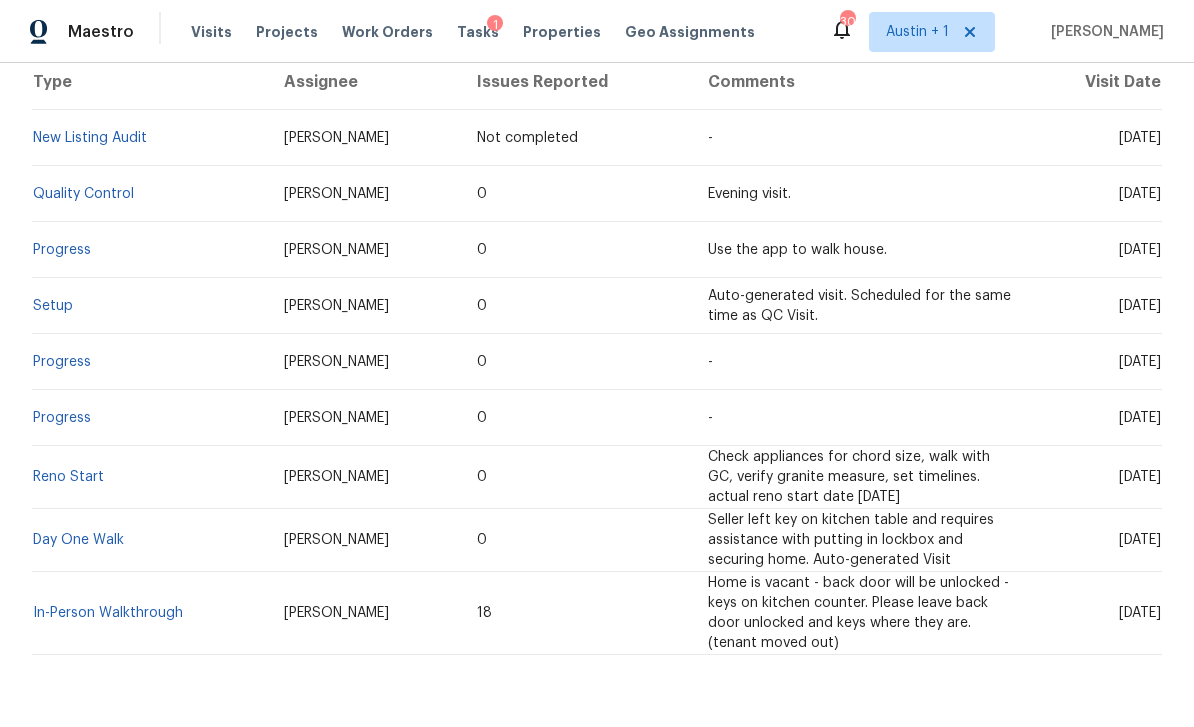click on "In-Person Walkthrough" at bounding box center [108, 613] 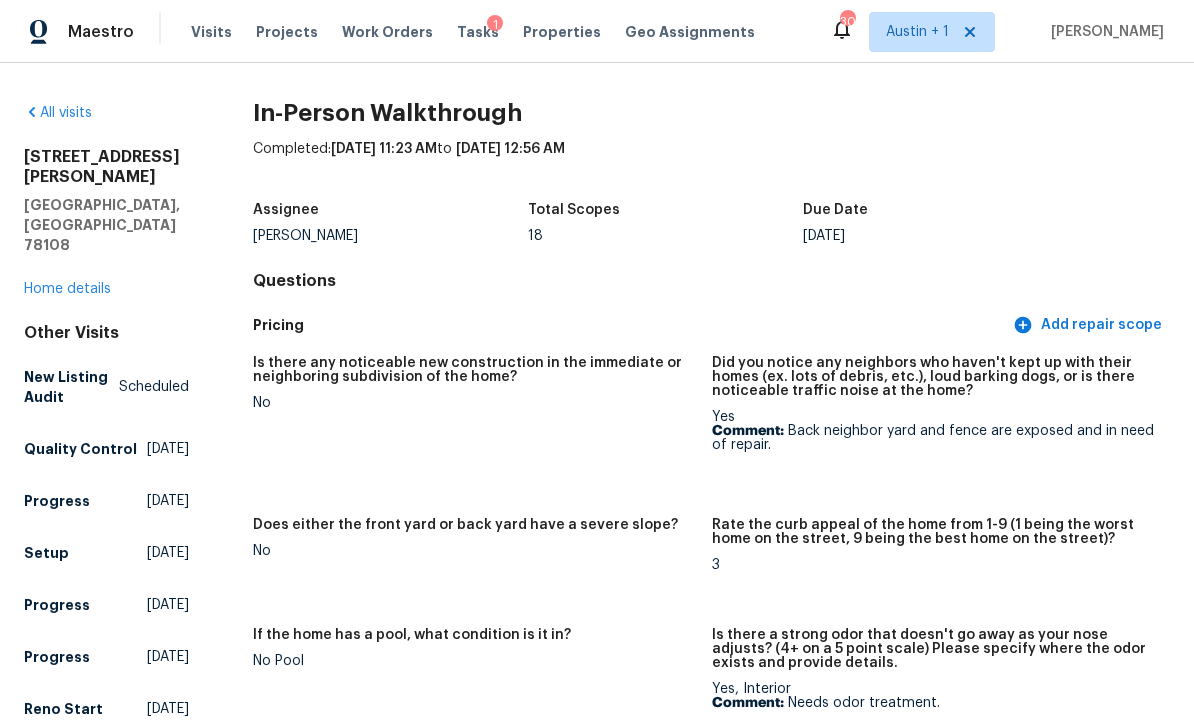 click on "Home details" at bounding box center [67, 289] 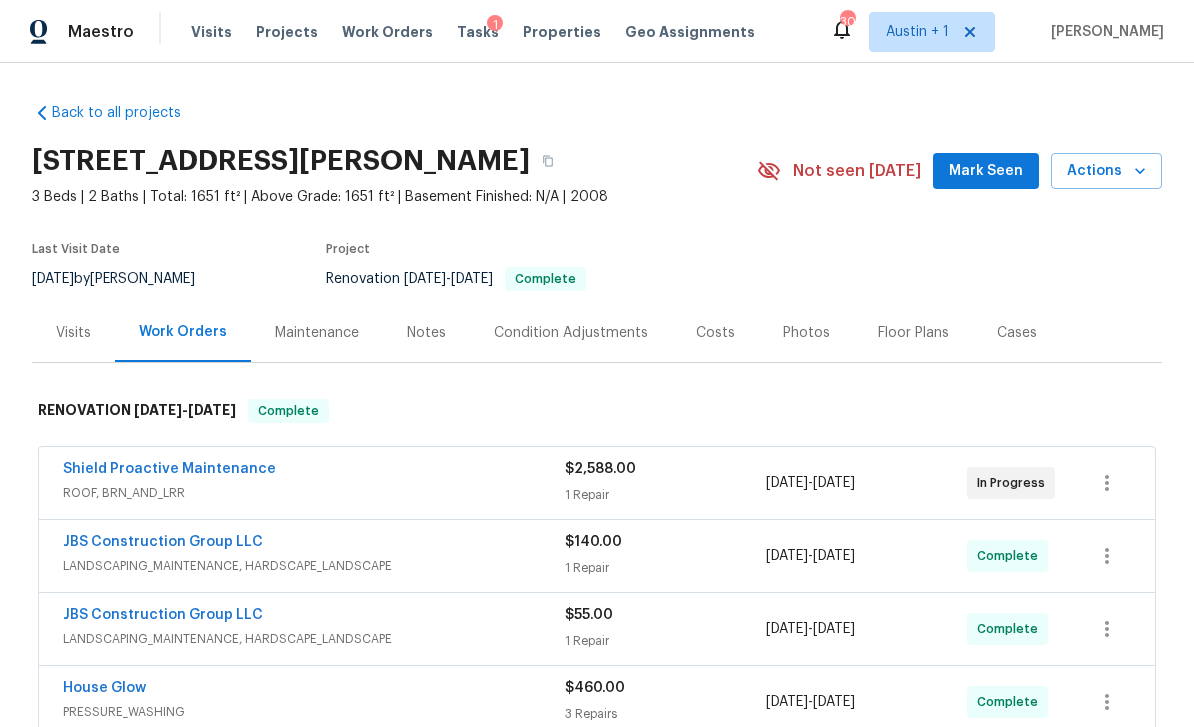 click on "Shield Proactive Maintenance" at bounding box center [314, 471] 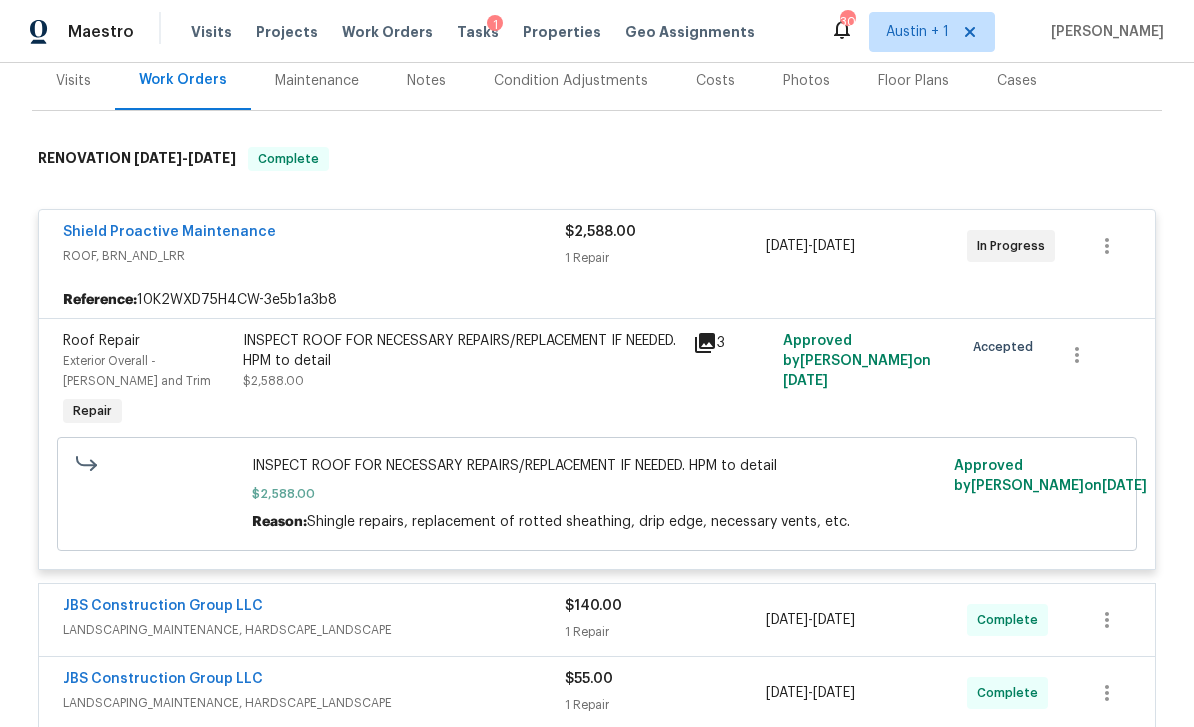 scroll, scrollTop: 197, scrollLeft: 0, axis: vertical 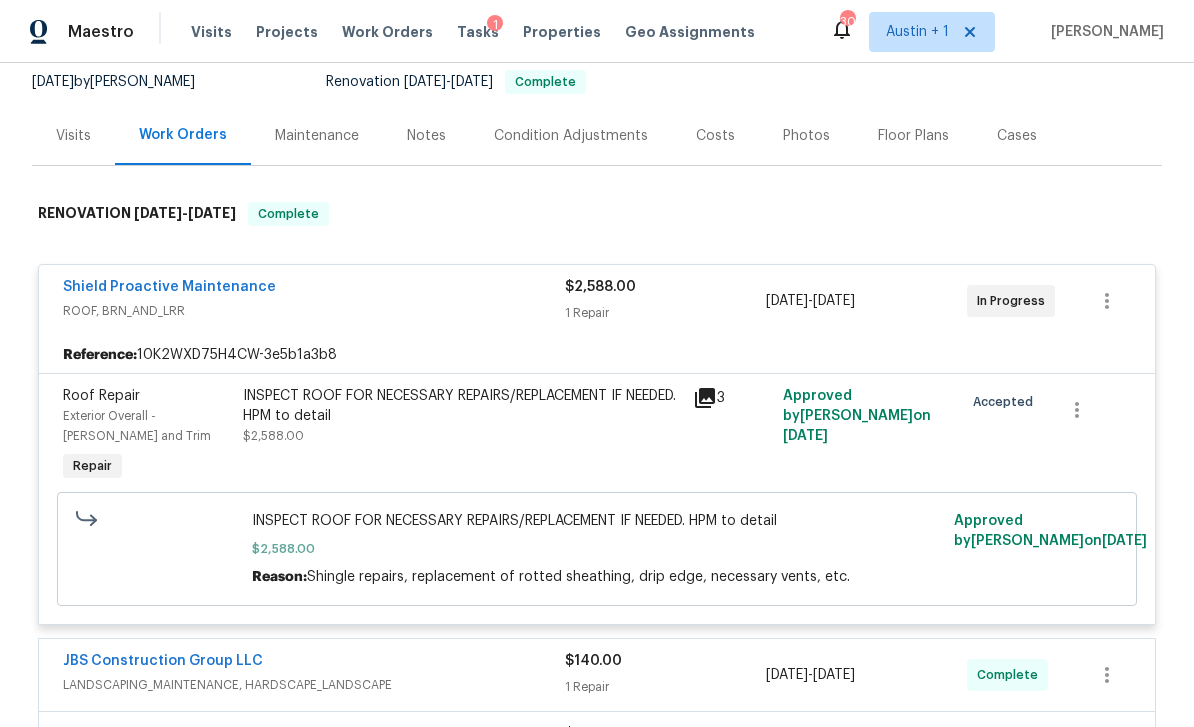 click on "Shield Proactive Maintenance" at bounding box center (169, 287) 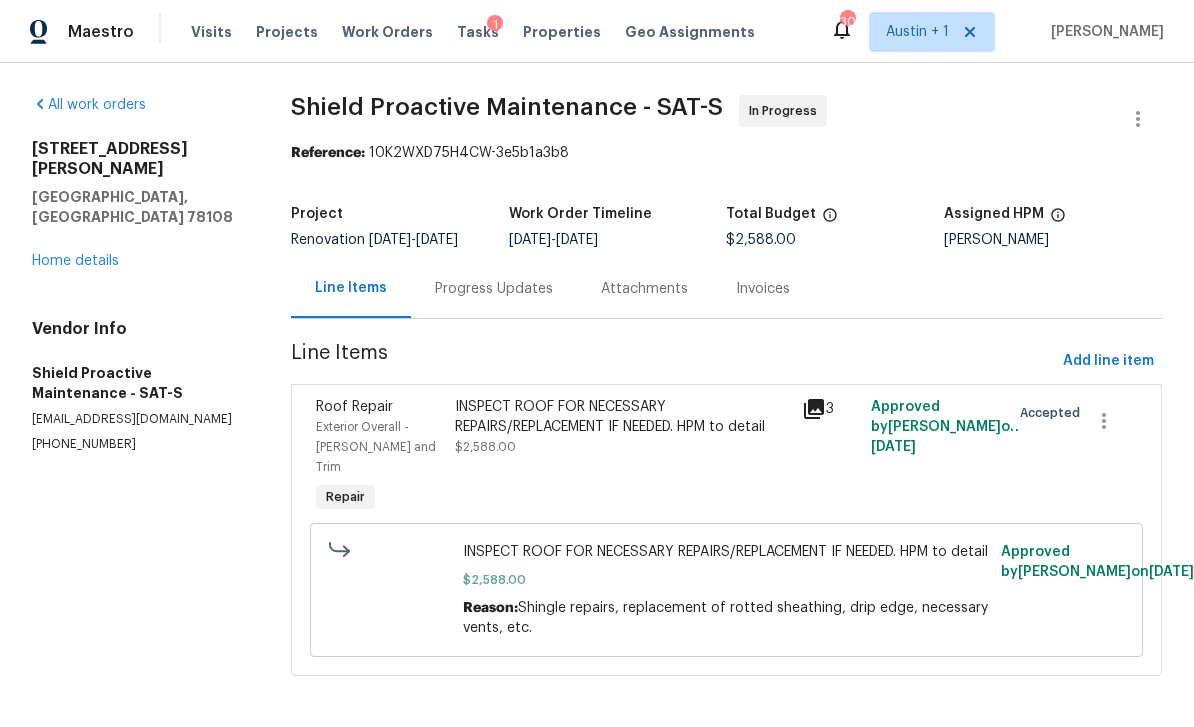 click on "Progress Updates" at bounding box center [494, 289] 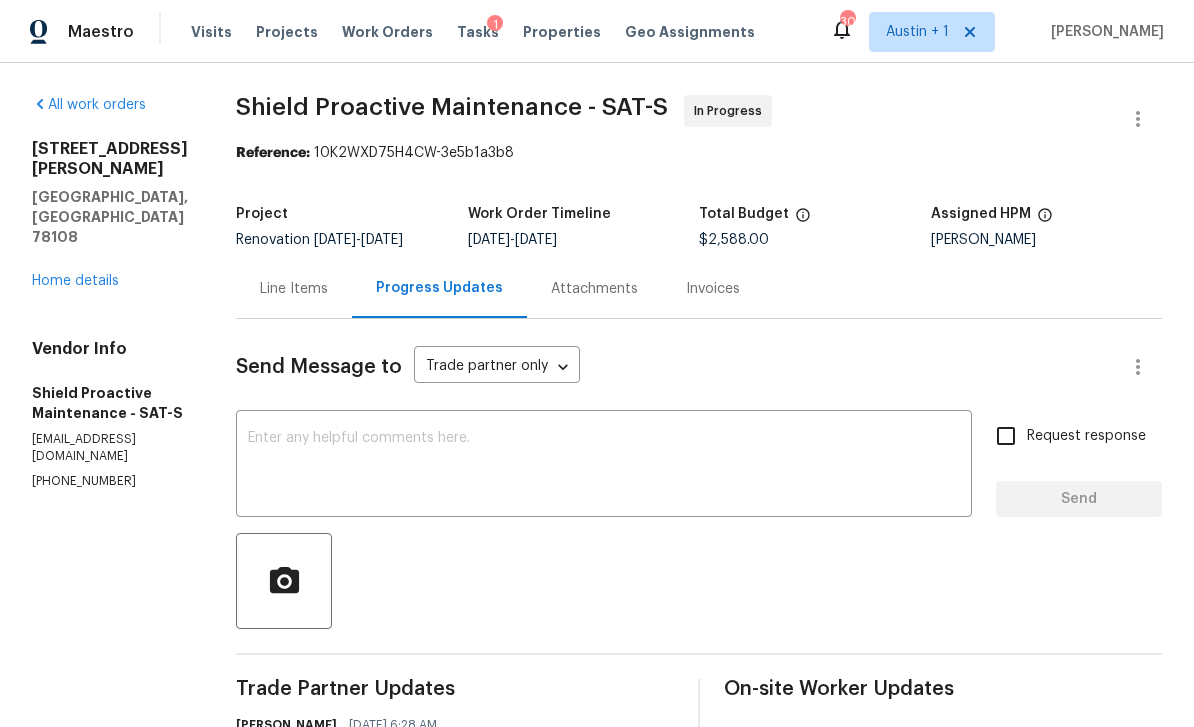 scroll, scrollTop: 0, scrollLeft: 0, axis: both 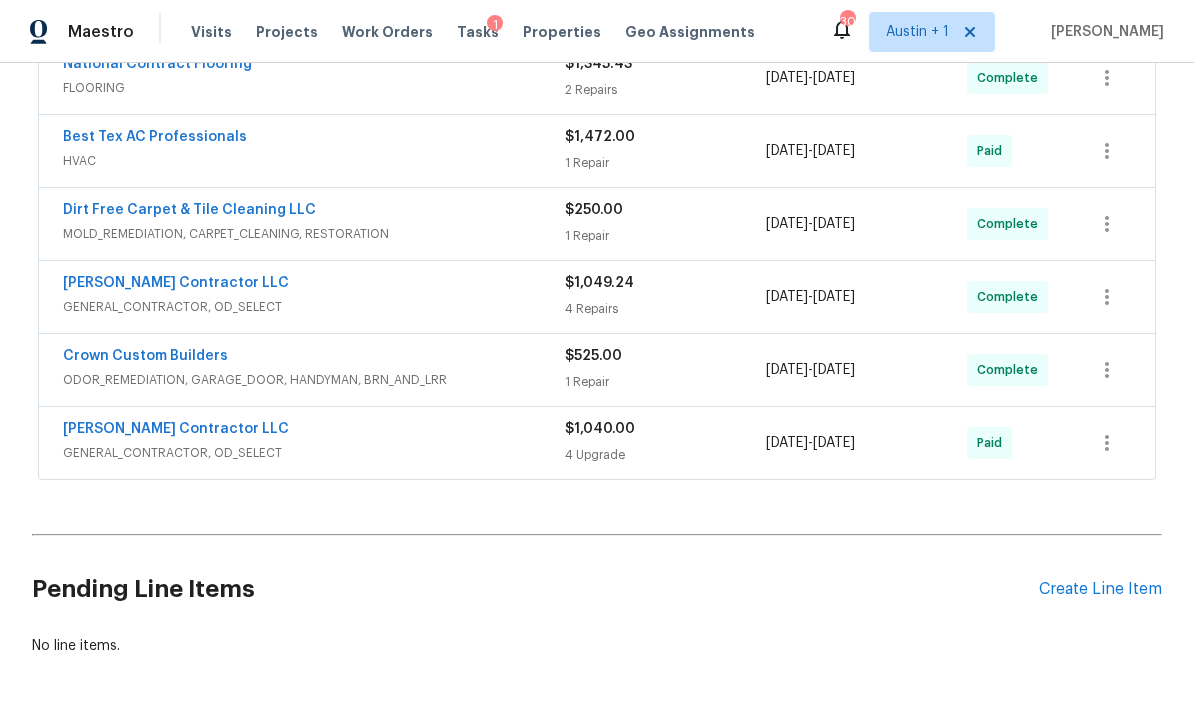 click on "Create Line Item" at bounding box center (1100, 589) 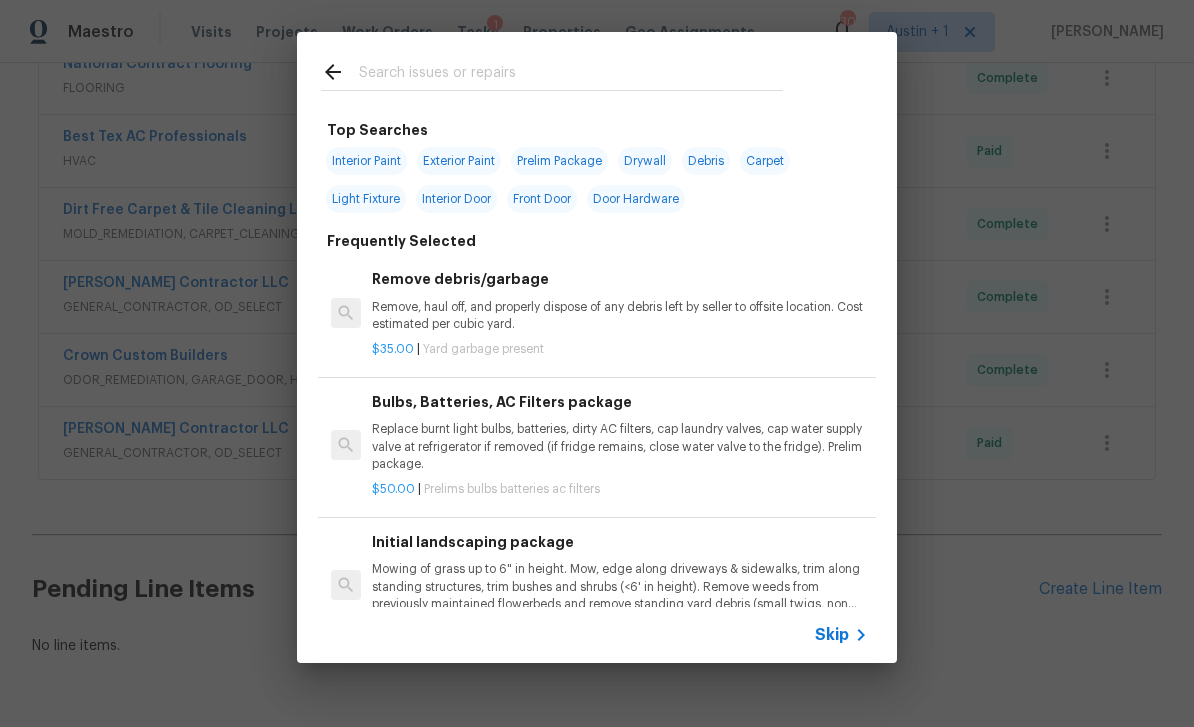 click at bounding box center [571, 75] 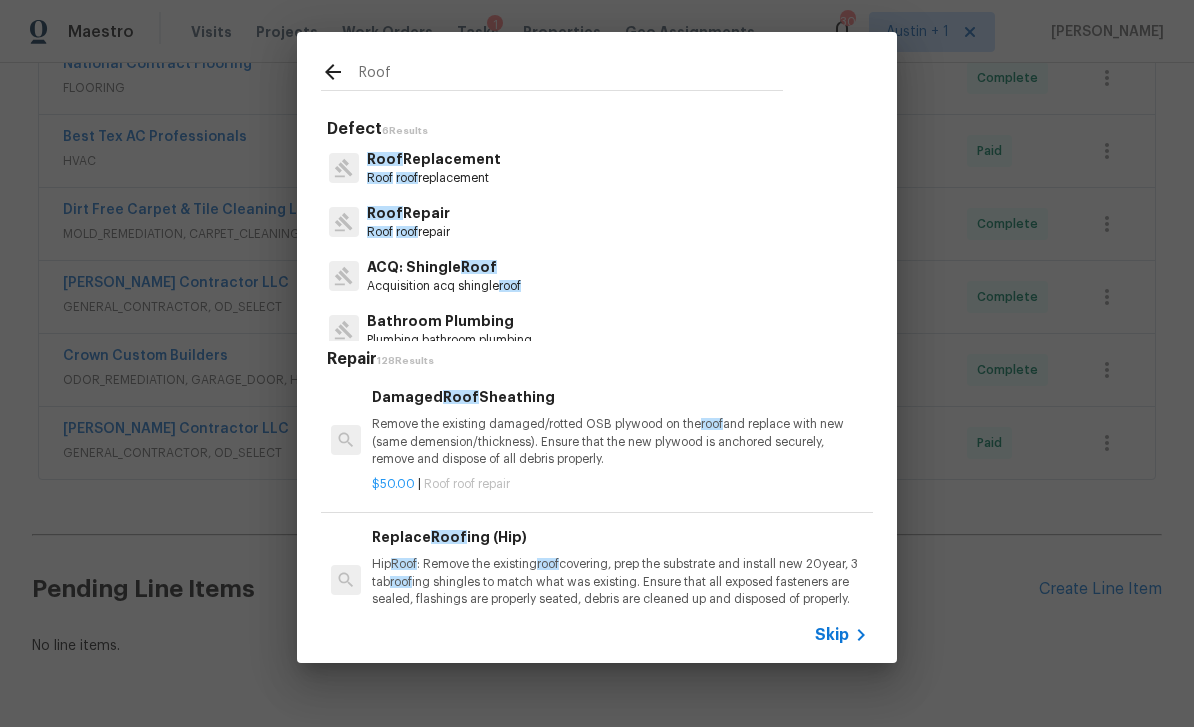 type on "Roof" 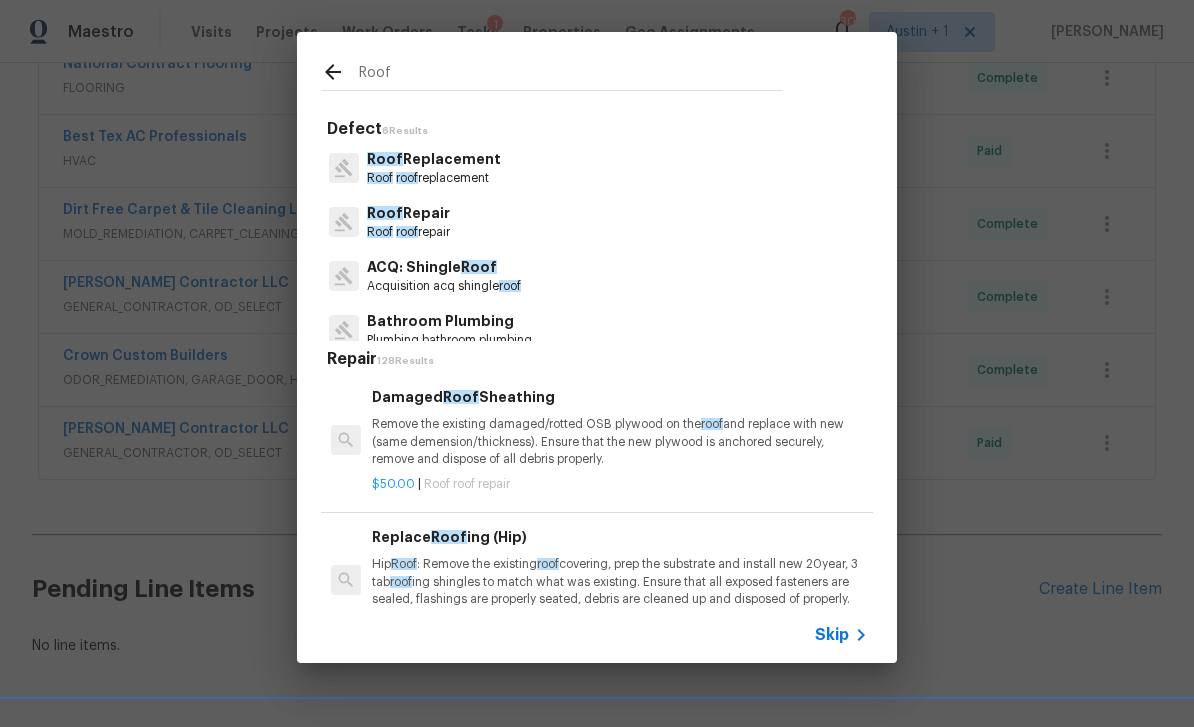click on "Roof  Repair Roof   roof  repair" at bounding box center (597, 222) 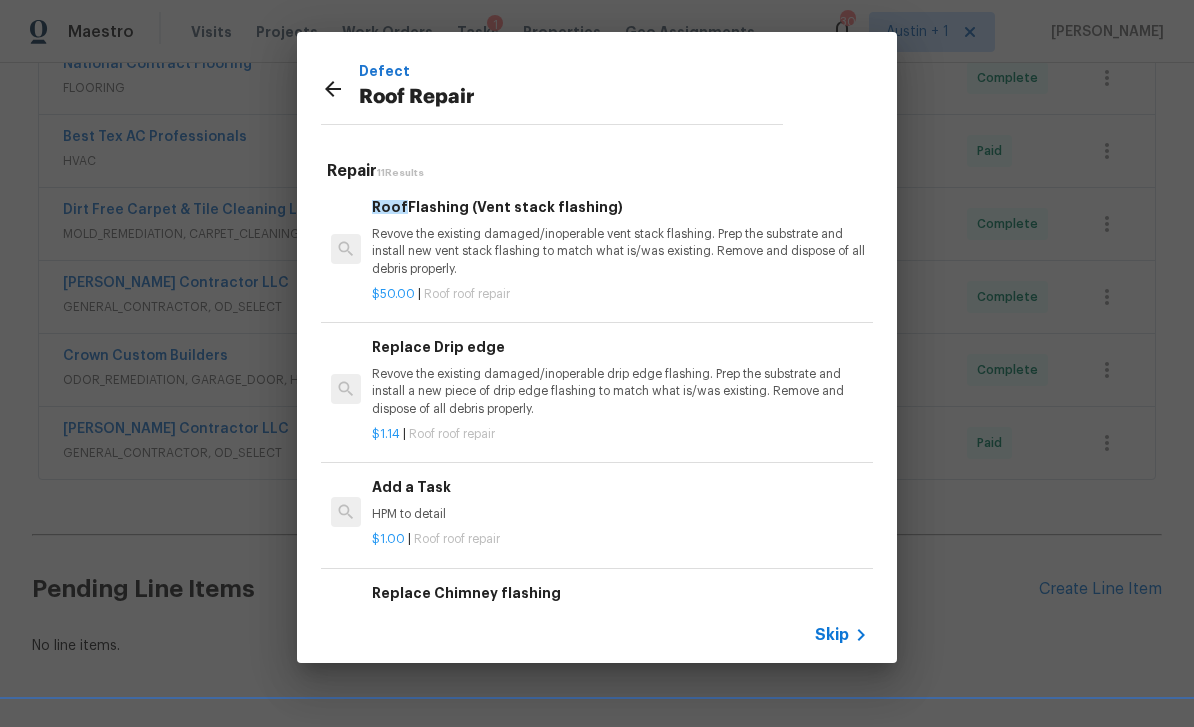 scroll, scrollTop: 981, scrollLeft: 0, axis: vertical 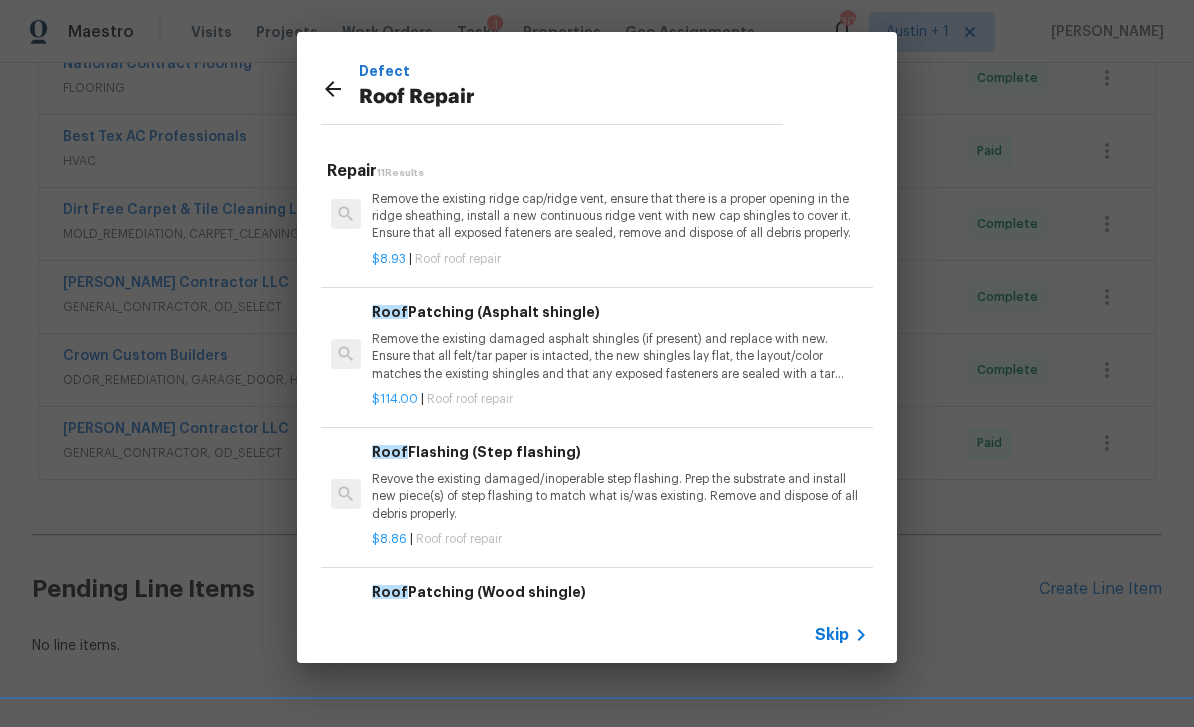 click on "Remove the existing damaged asphalt shingles (if present) and replace with new. Ensure that all felt/tar paper is intacted, the new shingles lay flat, the layout/color matches the existing shingles and that any exposed fasteners are sealed with a tar based sealant. Haul away and dispose of all debris properly." at bounding box center [620, 356] 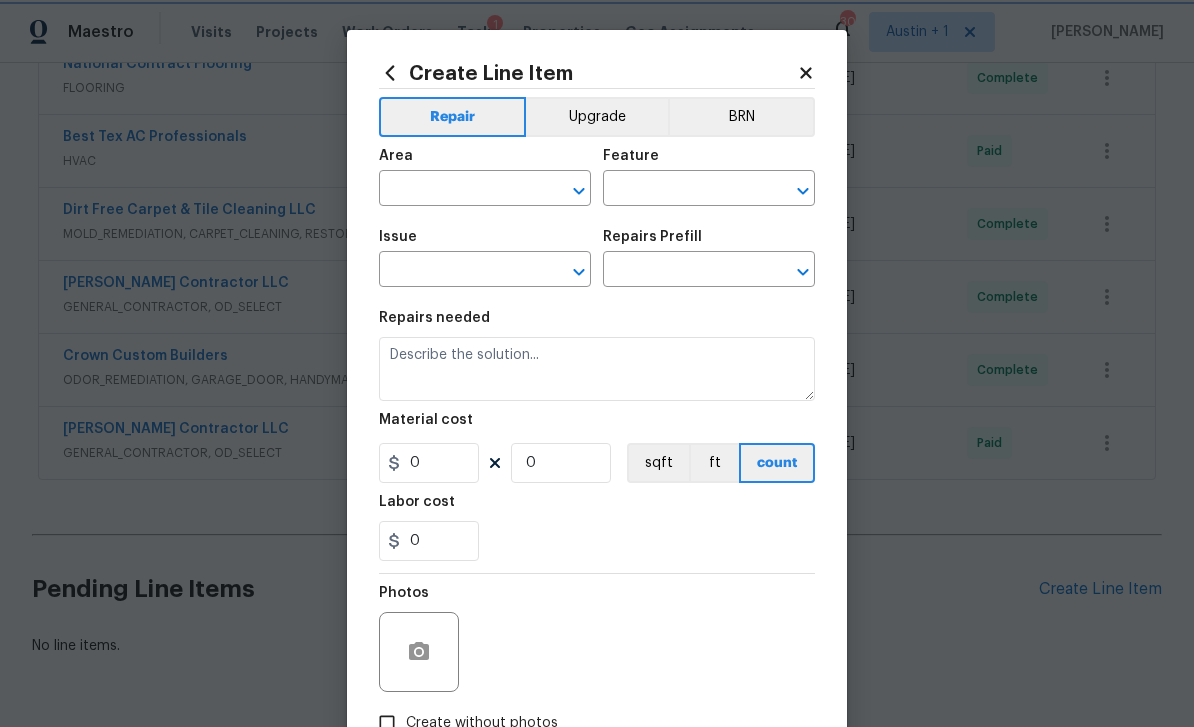 type on "[PERSON_NAME] and Trim" 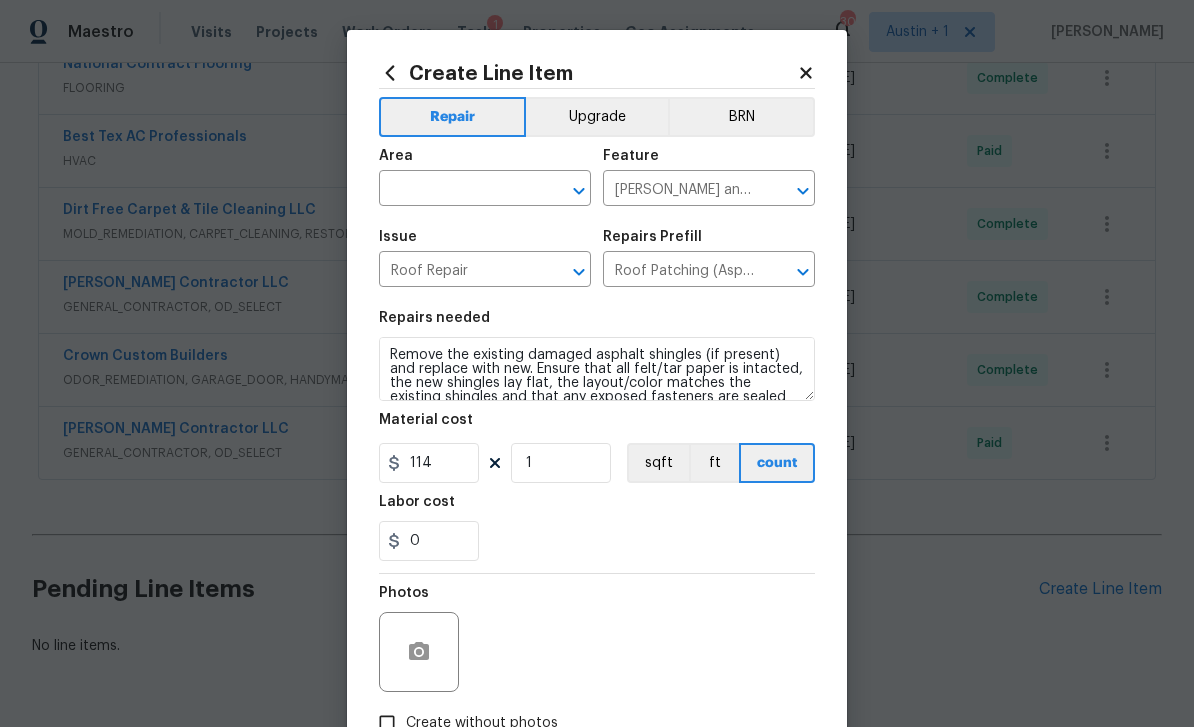 click at bounding box center (457, 190) 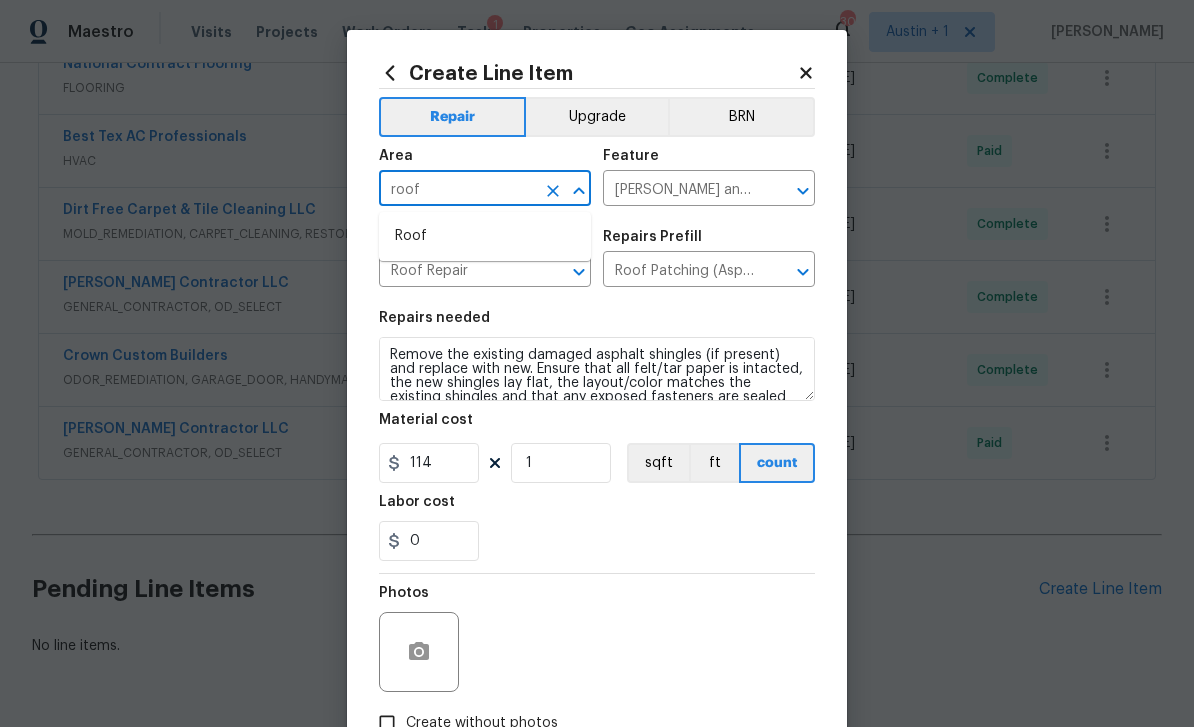 click on "Roof" at bounding box center [485, 236] 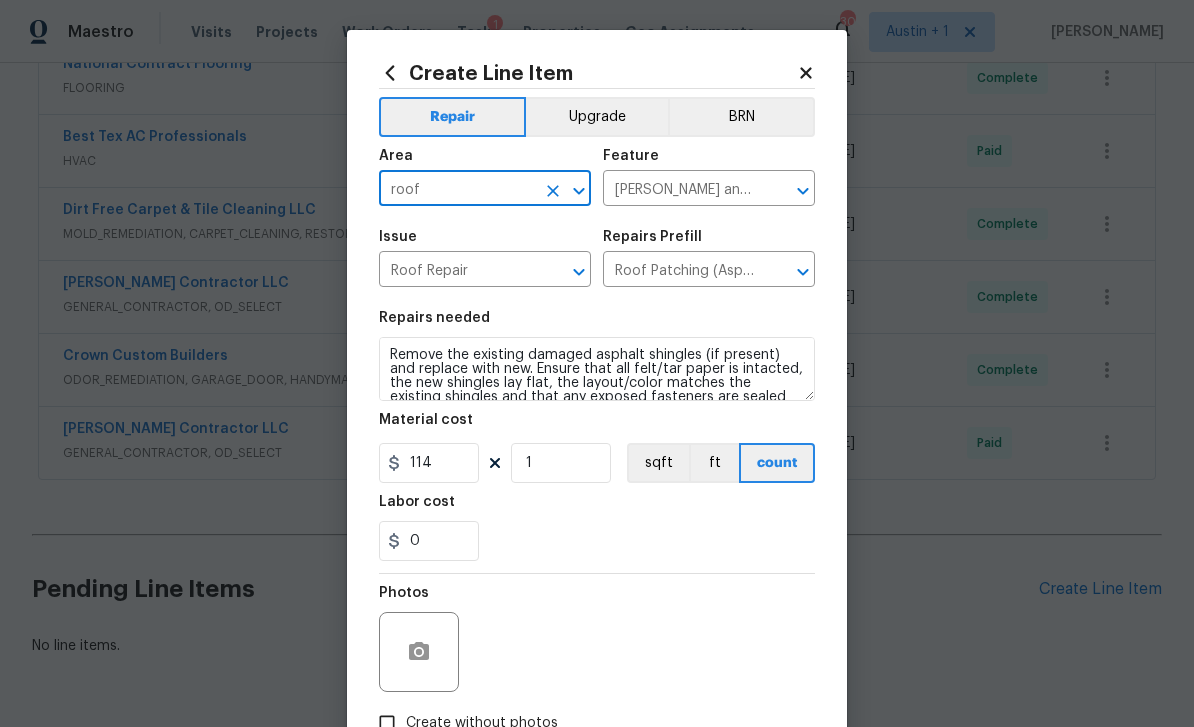 type on "Roof" 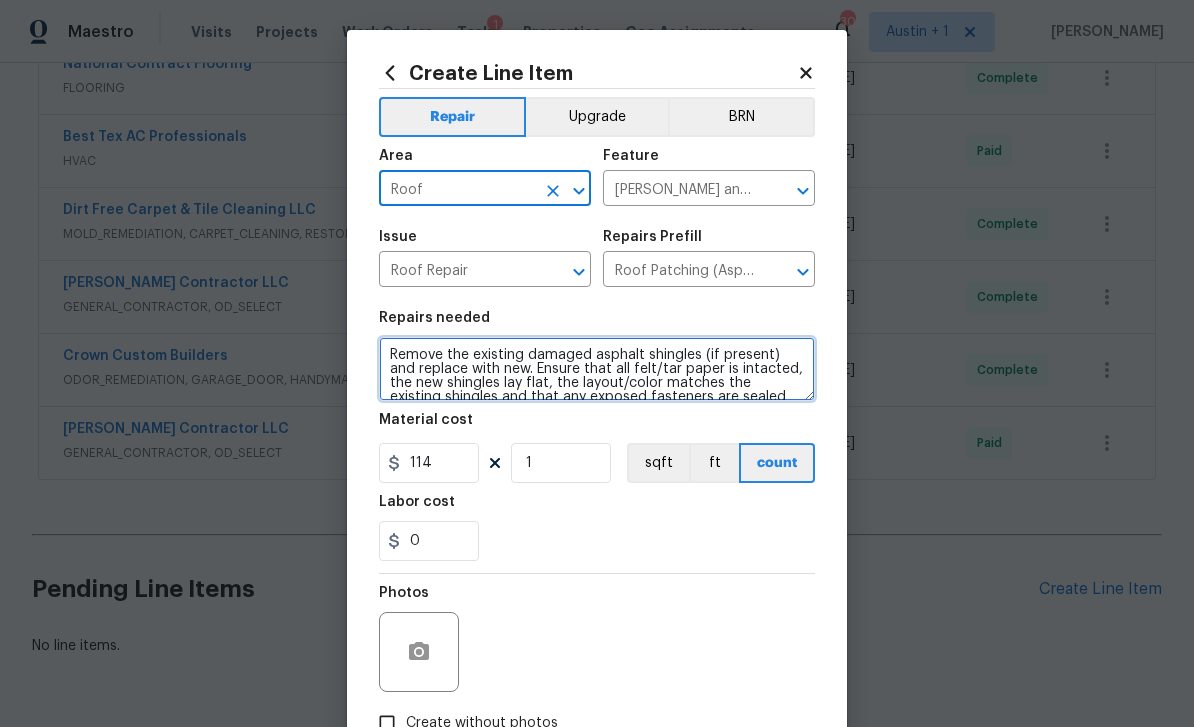 click on "Remove the existing damaged asphalt shingles (if present) and replace with new. Ensure that all felt/tar paper is intacted, the new shingles lay flat, the layout/color matches the existing shingles and that any exposed fasteners are sealed with a tar based sealant. Haul away and dispose of all debris properly." at bounding box center (597, 369) 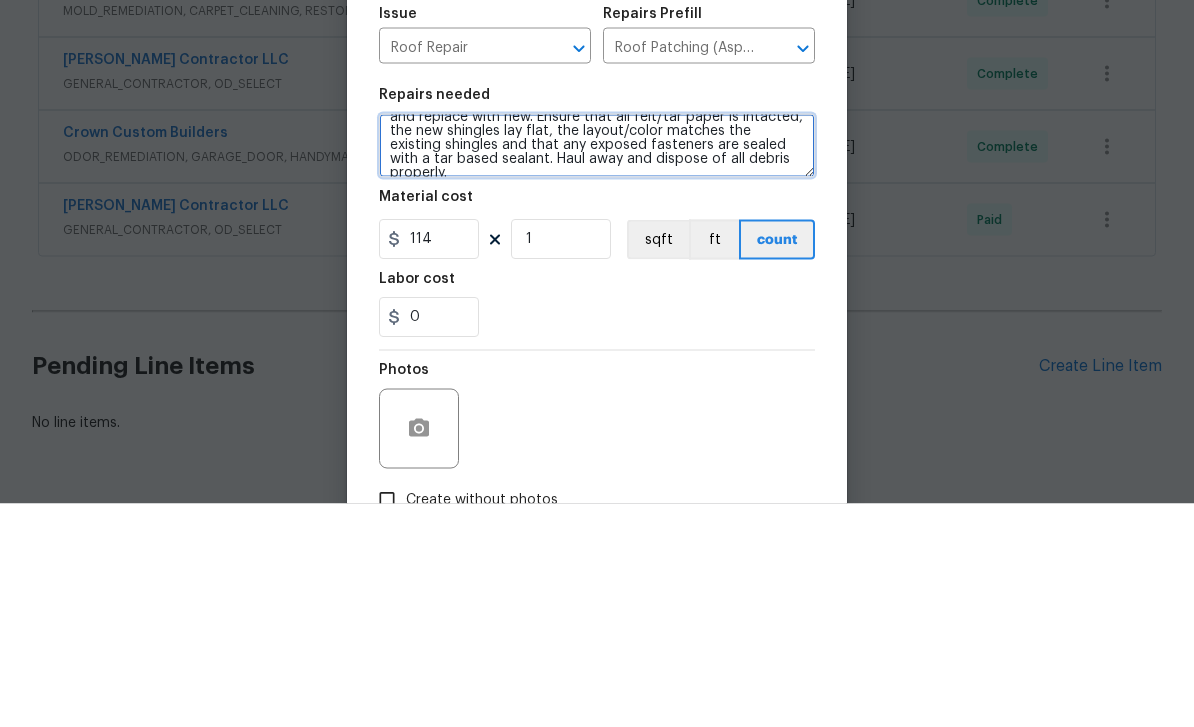 scroll, scrollTop: 28, scrollLeft: 0, axis: vertical 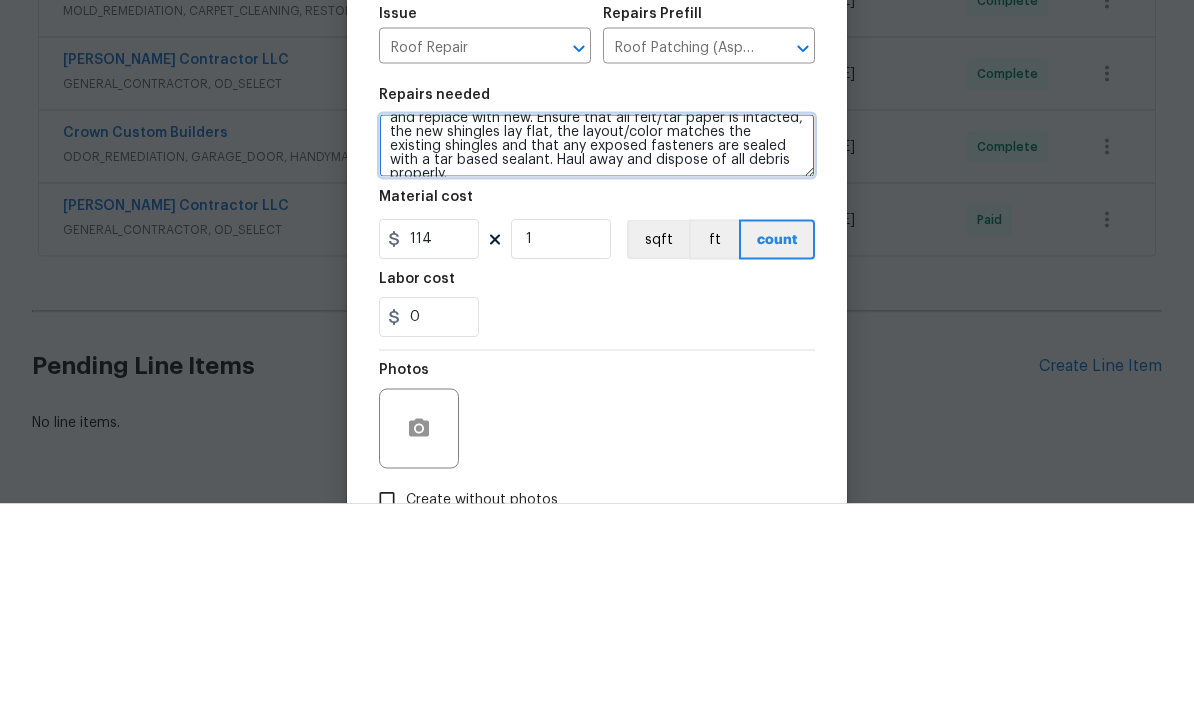 click on "Remove the existing damaged asphalt shingles (if present) and replace with new. Ensure that all felt/tar paper is intacted, the new shingles lay flat, the layout/color matches the existing shingles and that any exposed fasteners are sealed with a tar based sealant. Haul away and dispose of all debris properly." at bounding box center (597, 369) 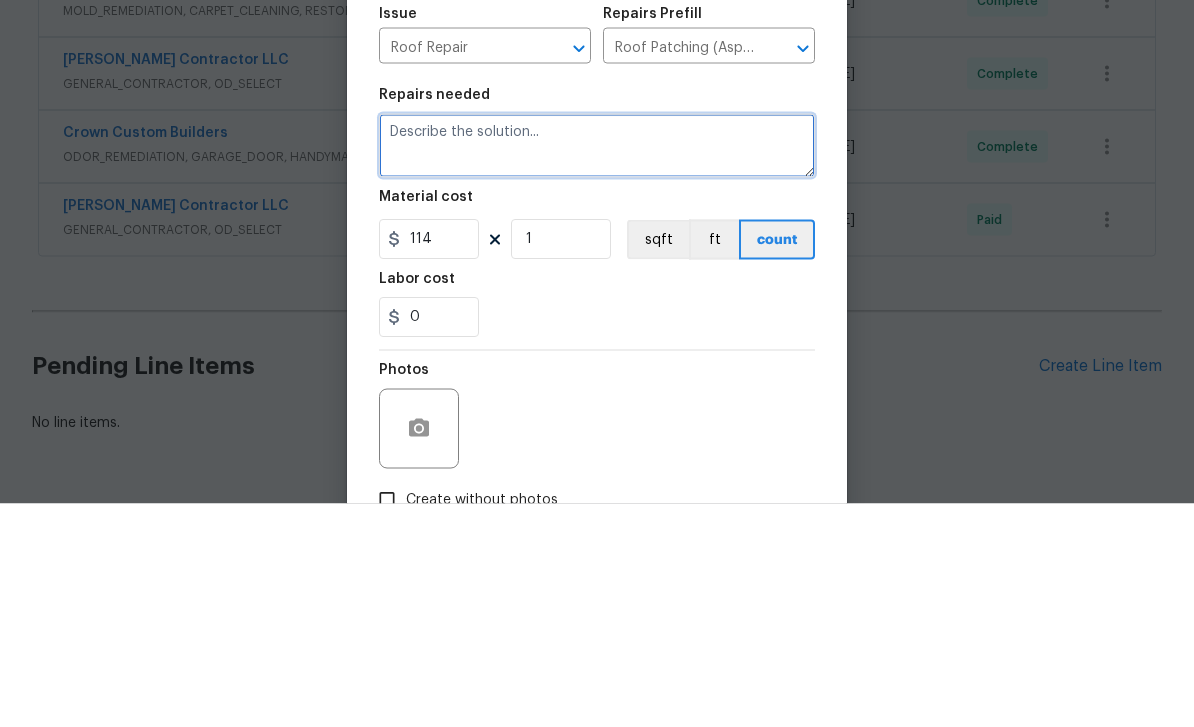 scroll, scrollTop: 0, scrollLeft: 0, axis: both 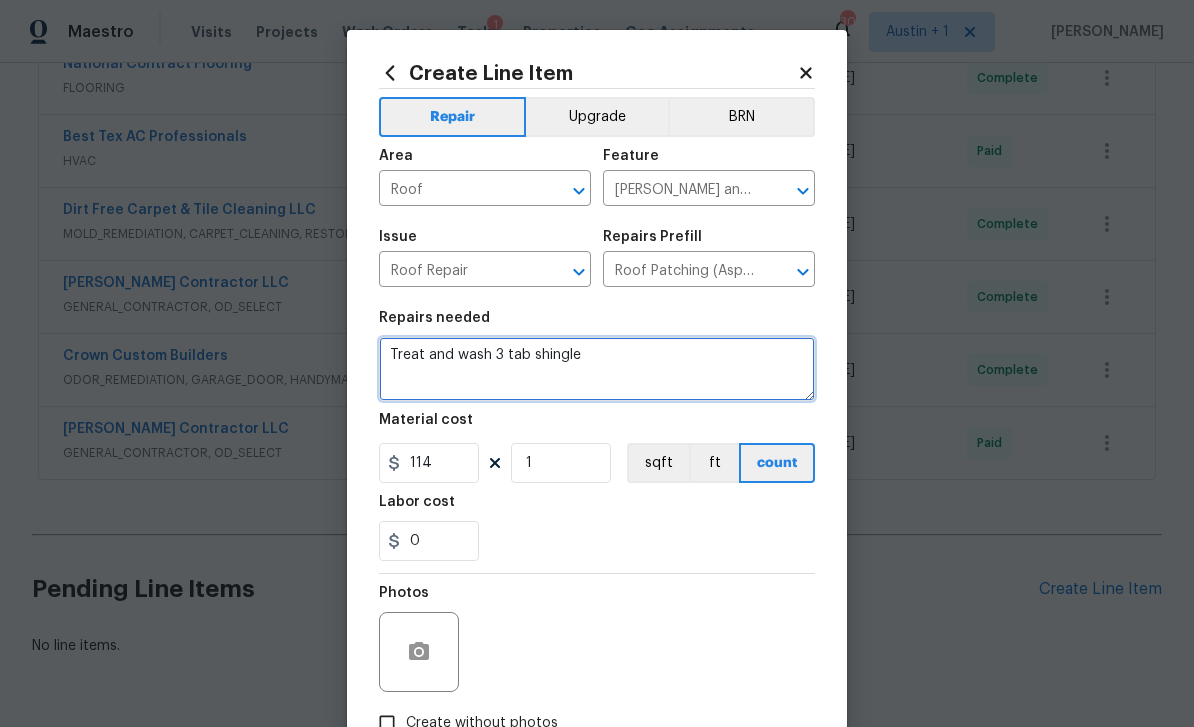 type on "Treat and wash 3 tab shingle" 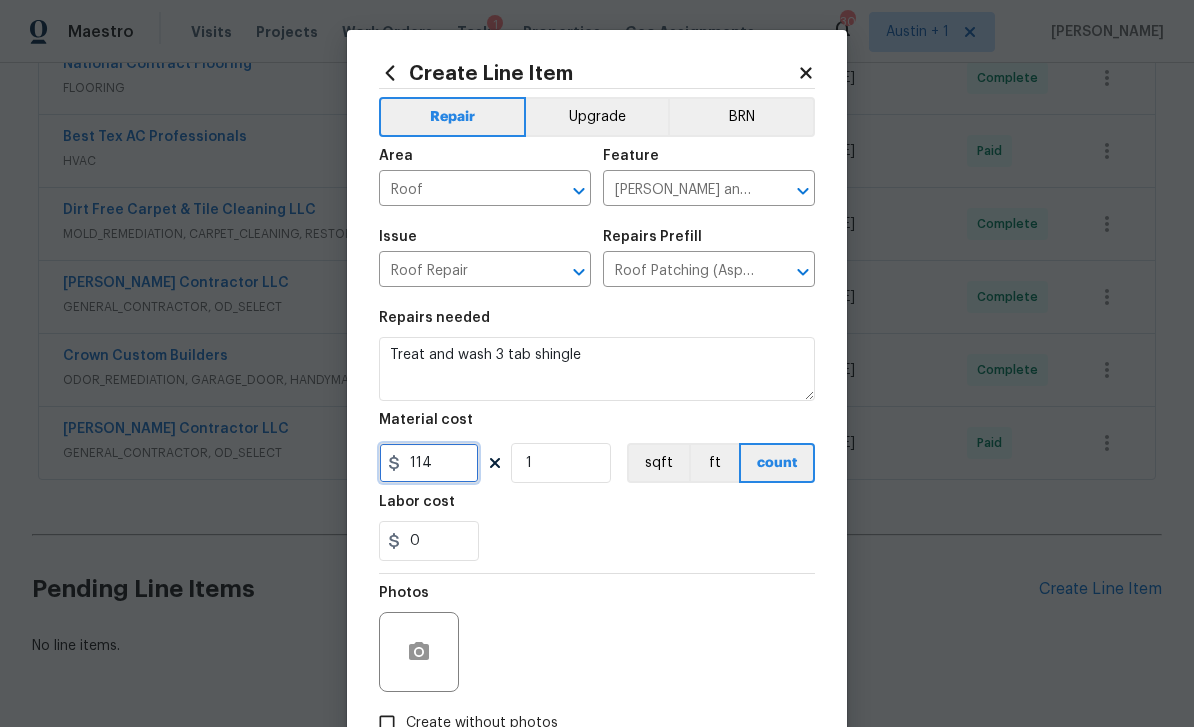 click on "114" at bounding box center (429, 463) 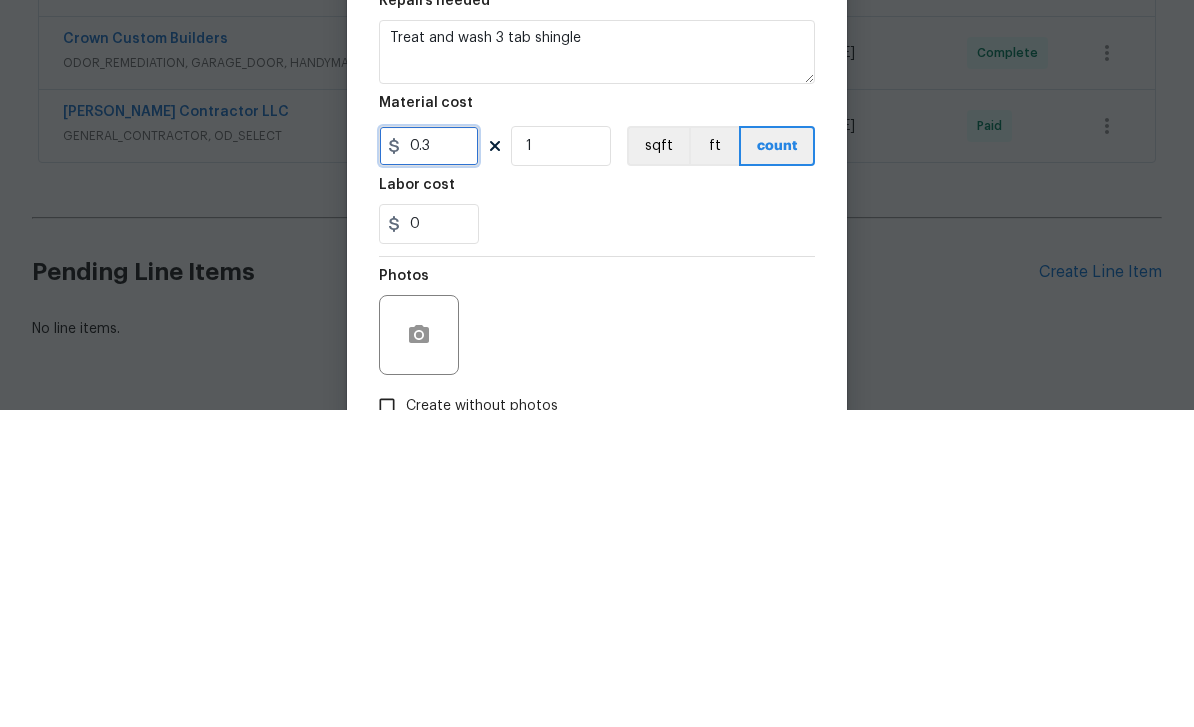 type on "0.3" 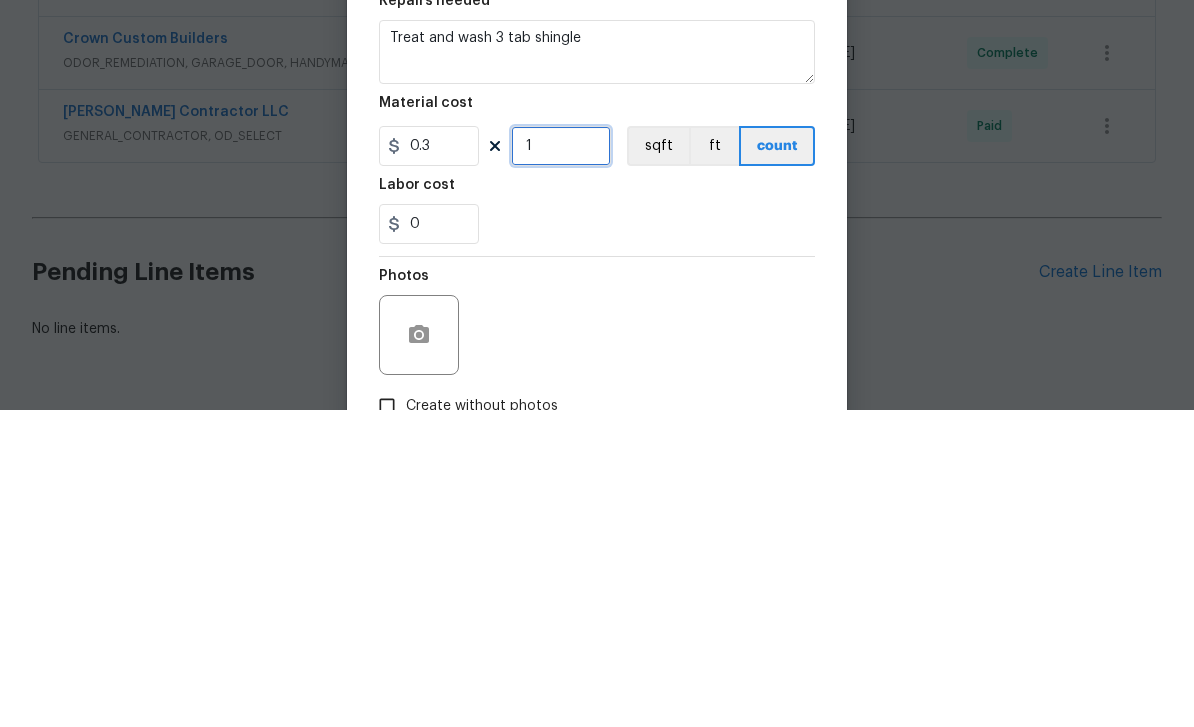click on "1" at bounding box center (561, 463) 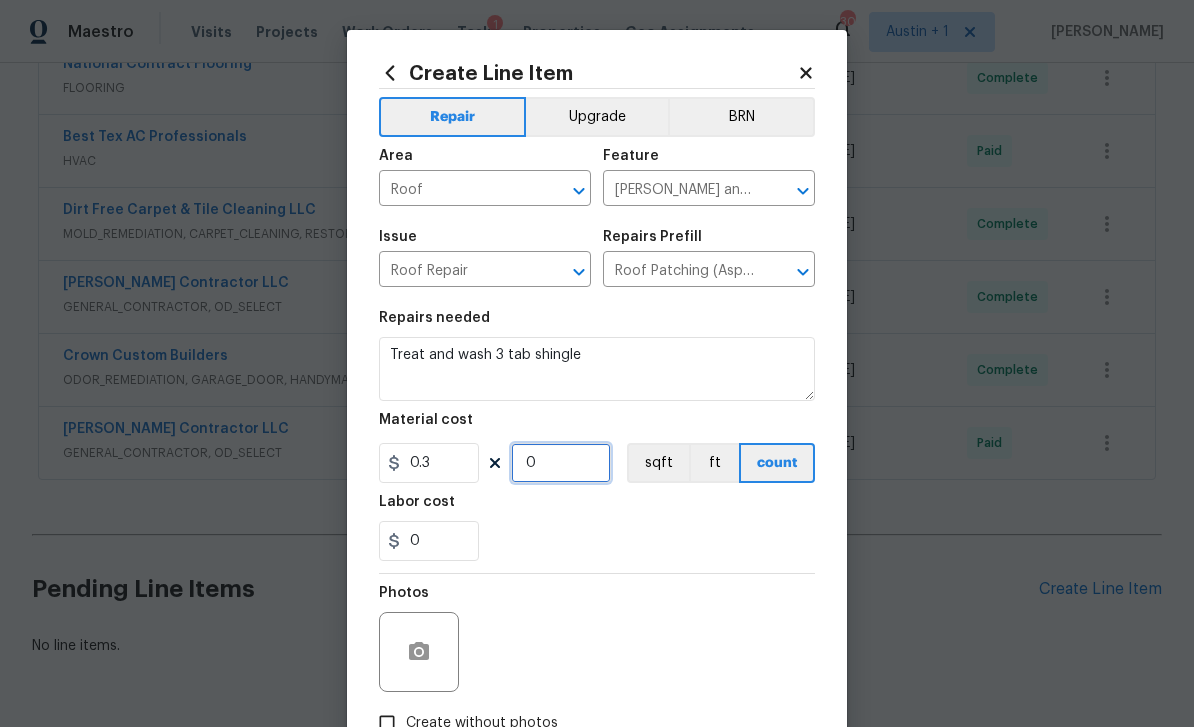 click on "0" at bounding box center [561, 463] 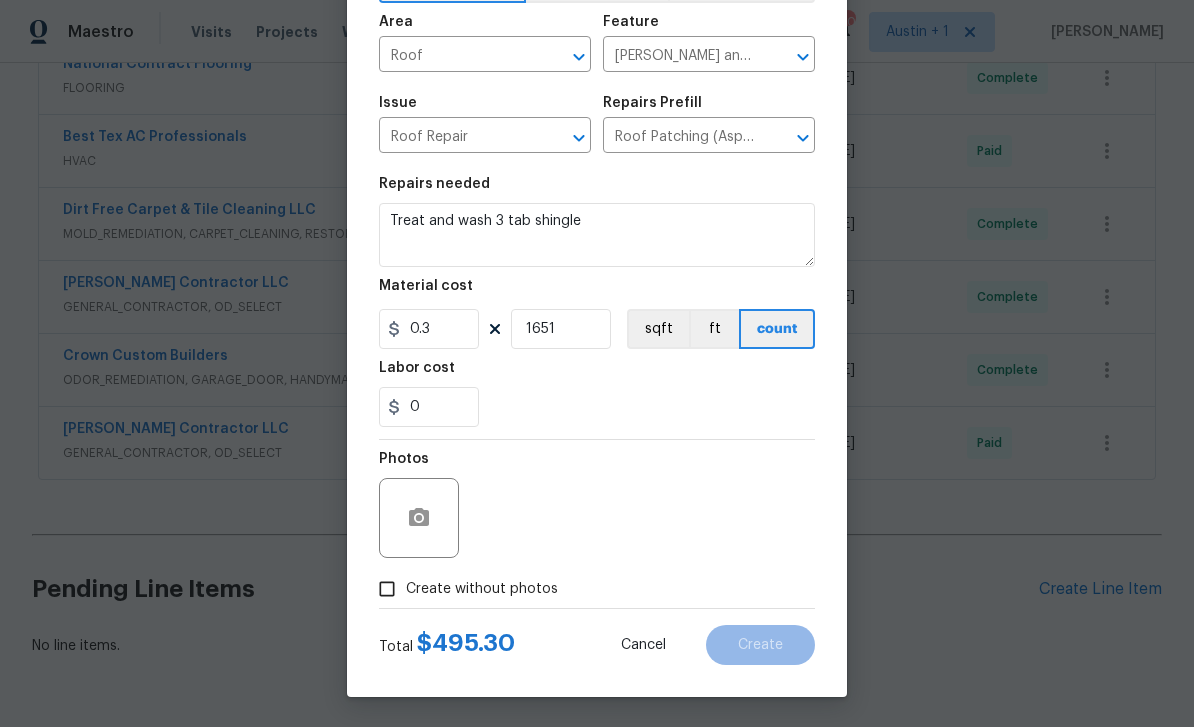 scroll, scrollTop: 138, scrollLeft: 0, axis: vertical 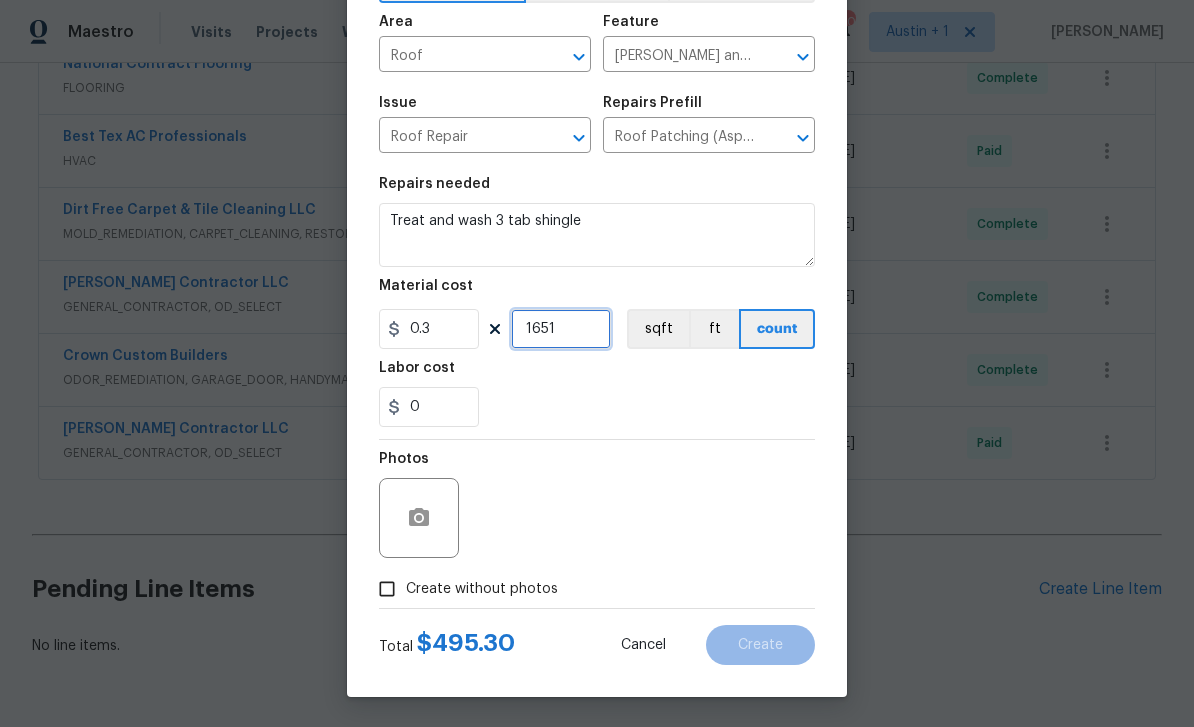 type on "1651" 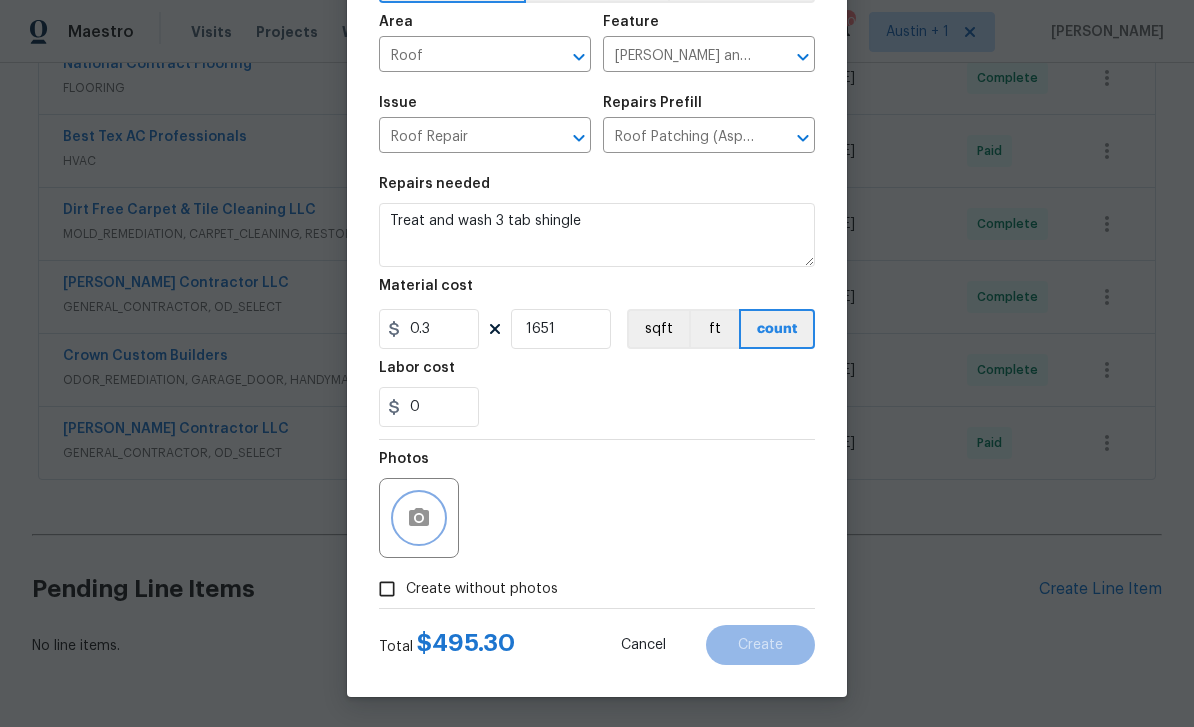 click 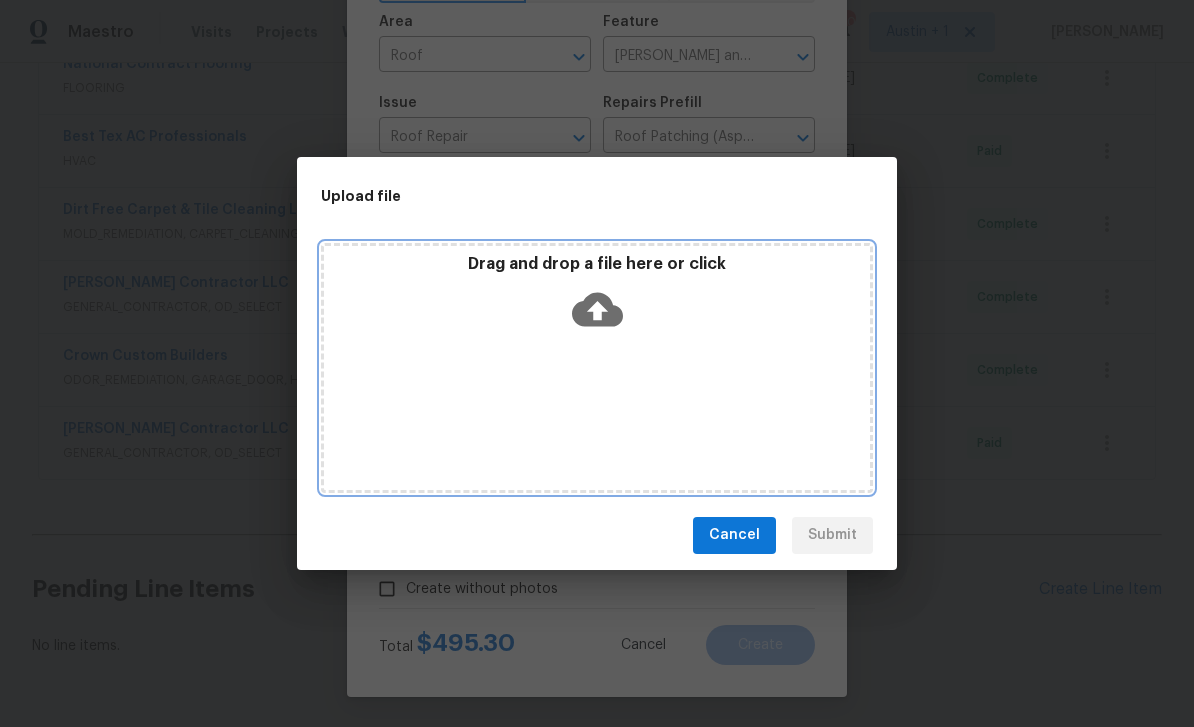 click 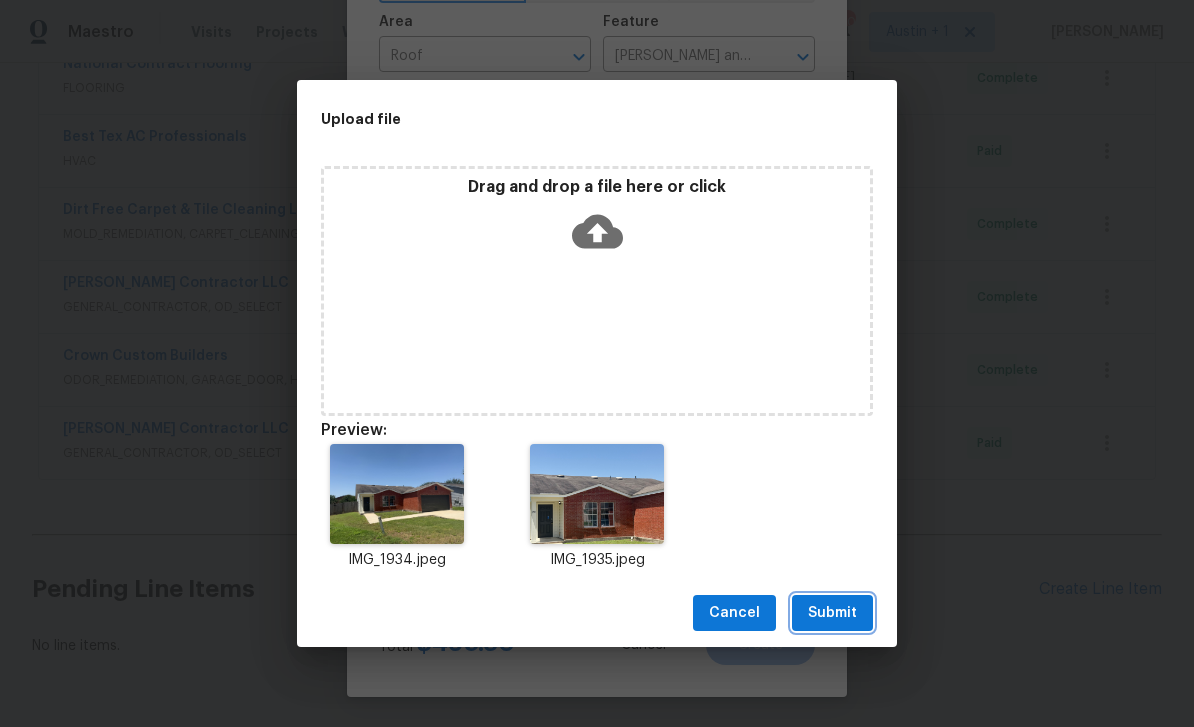 click on "Submit" at bounding box center [832, 613] 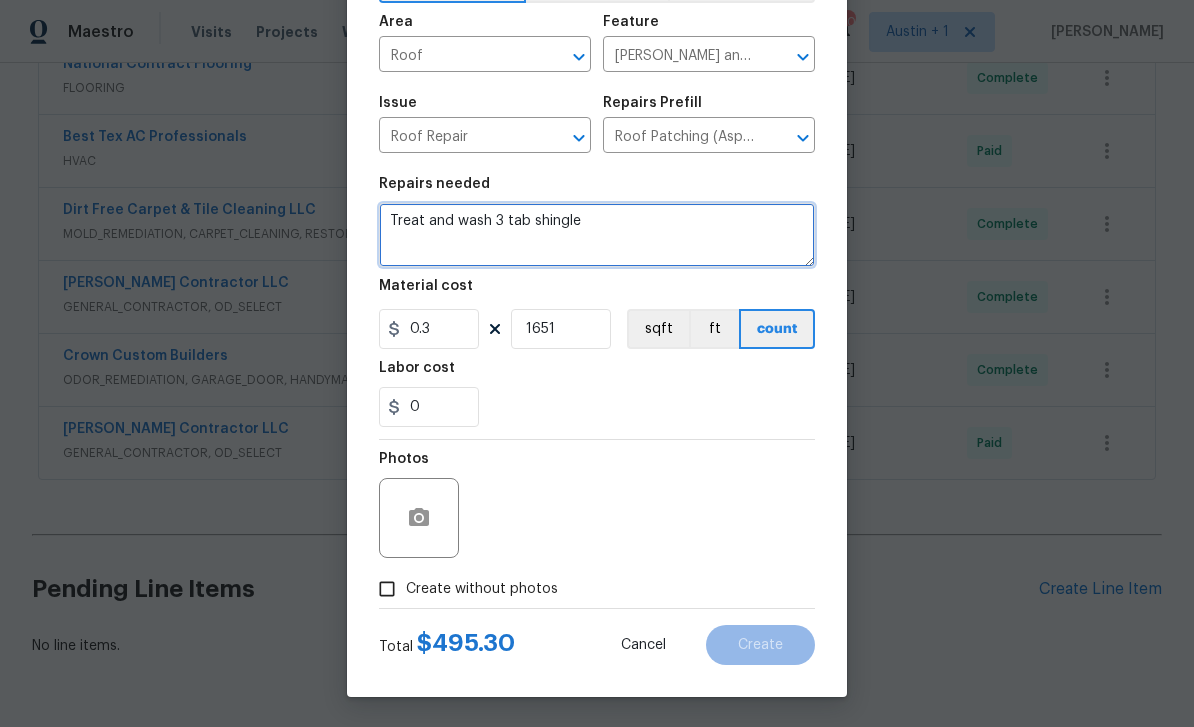 click on "Treat and wash 3 tab shingle" at bounding box center [597, 235] 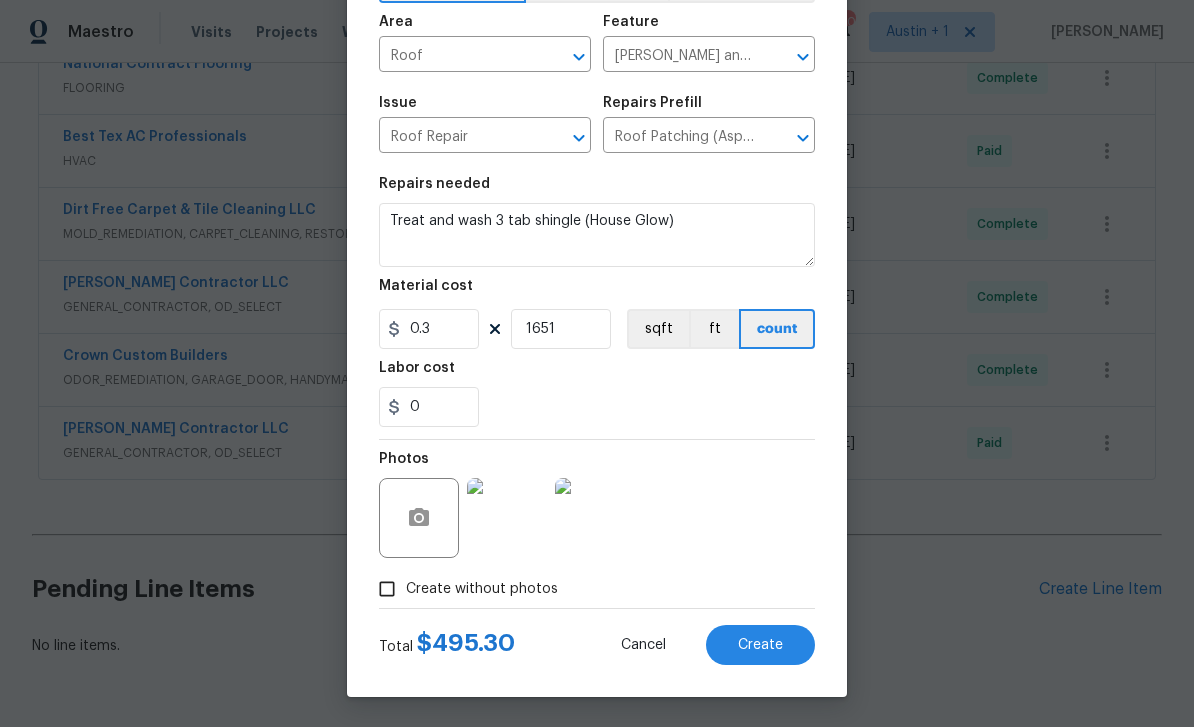 scroll, scrollTop: 138, scrollLeft: 0, axis: vertical 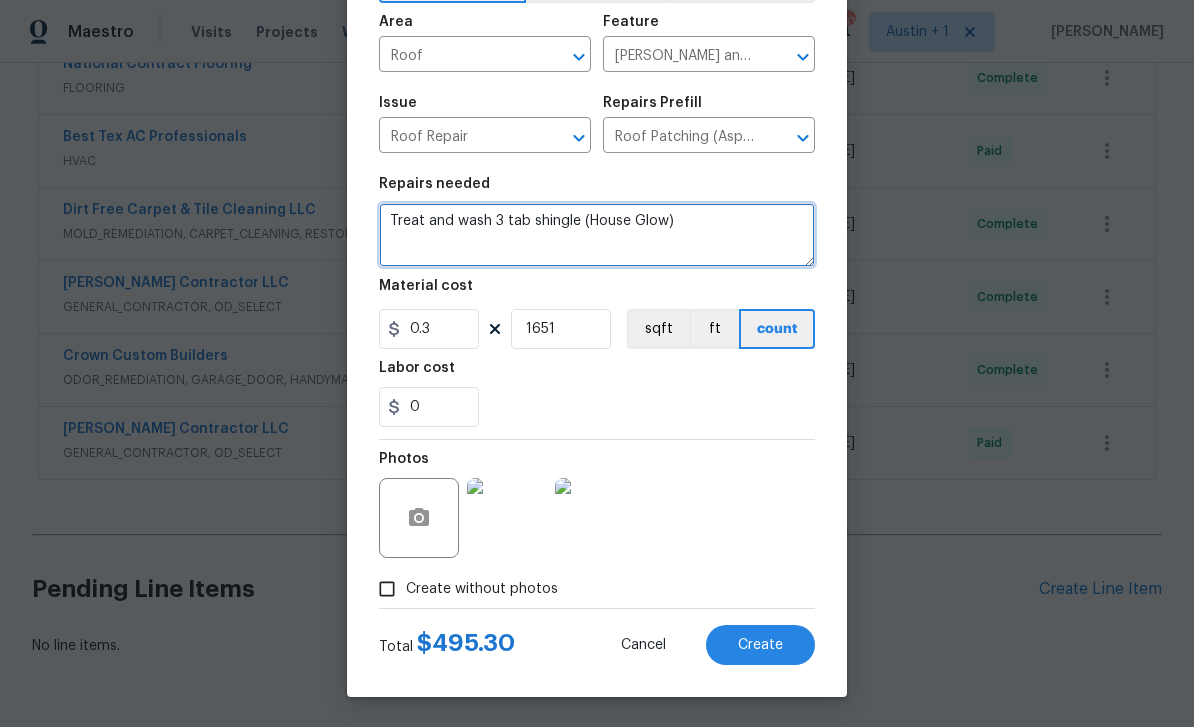 type on "Treat and wash 3 tab shingle (House Glow)" 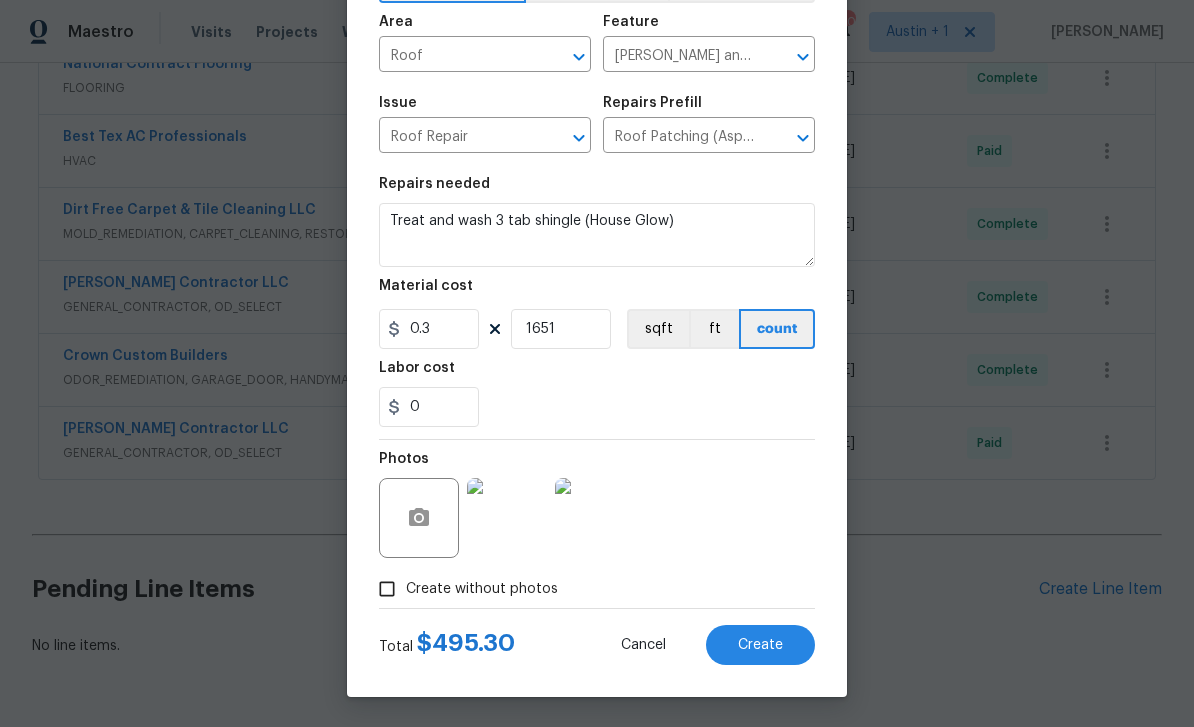 click on "Create" at bounding box center [760, 645] 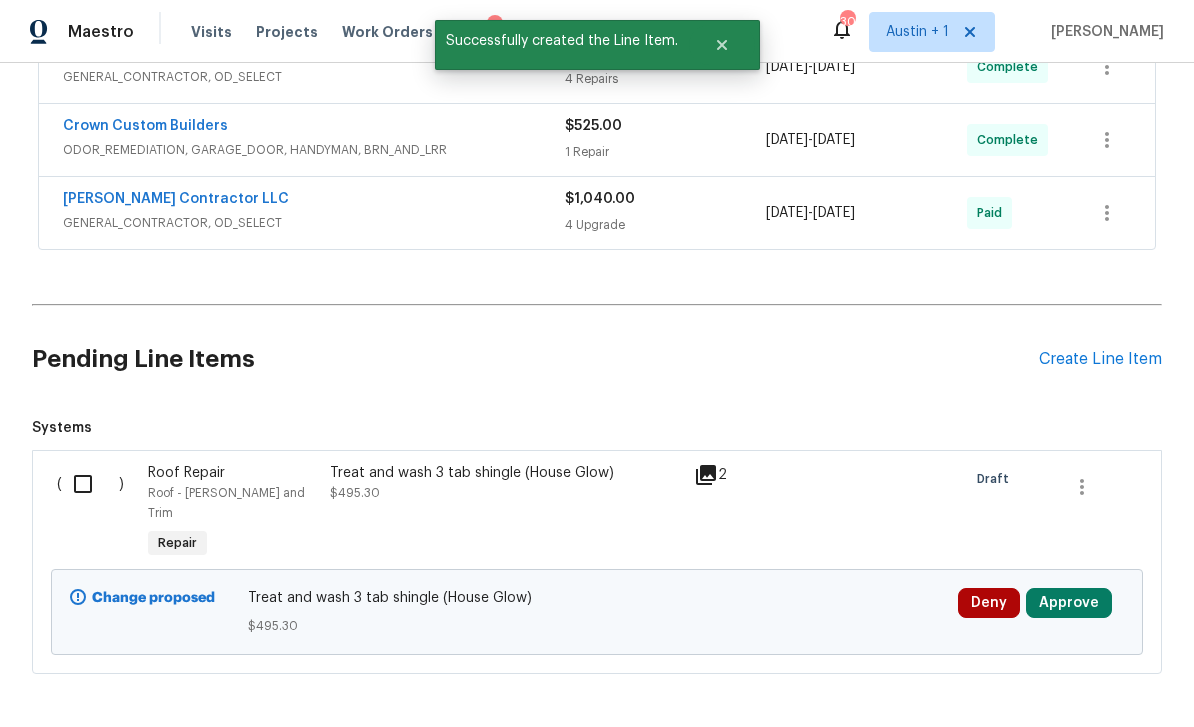 scroll, scrollTop: 1364, scrollLeft: 0, axis: vertical 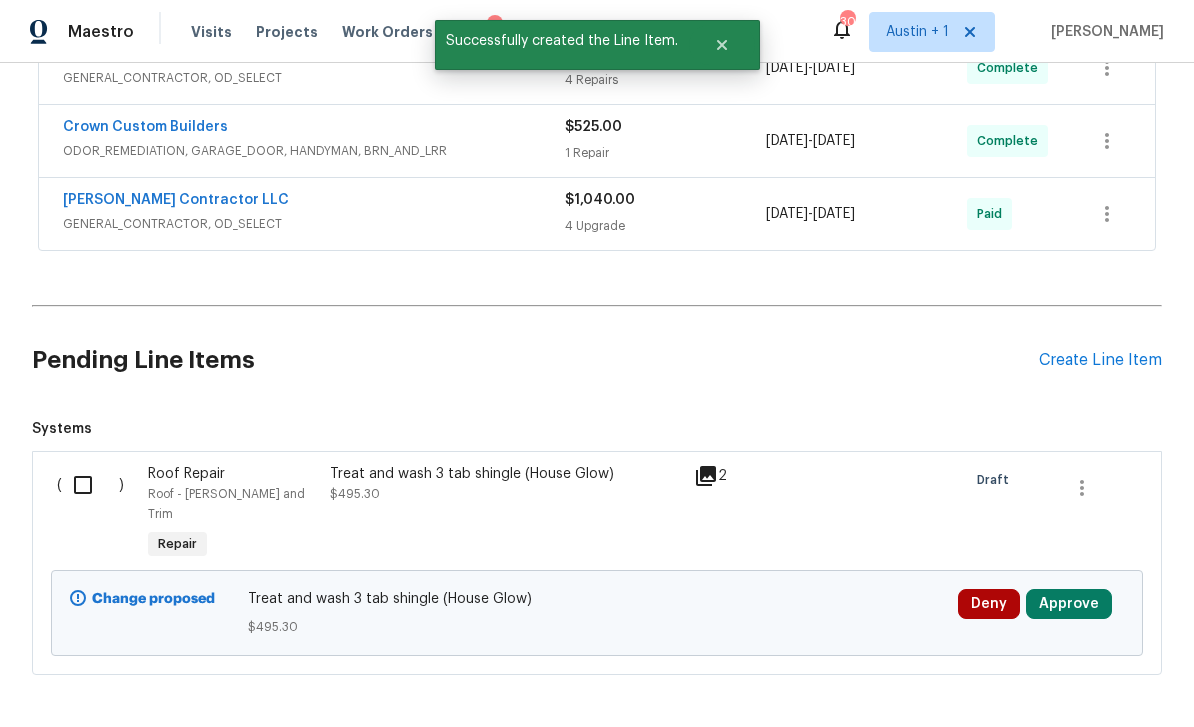 click at bounding box center [90, 485] 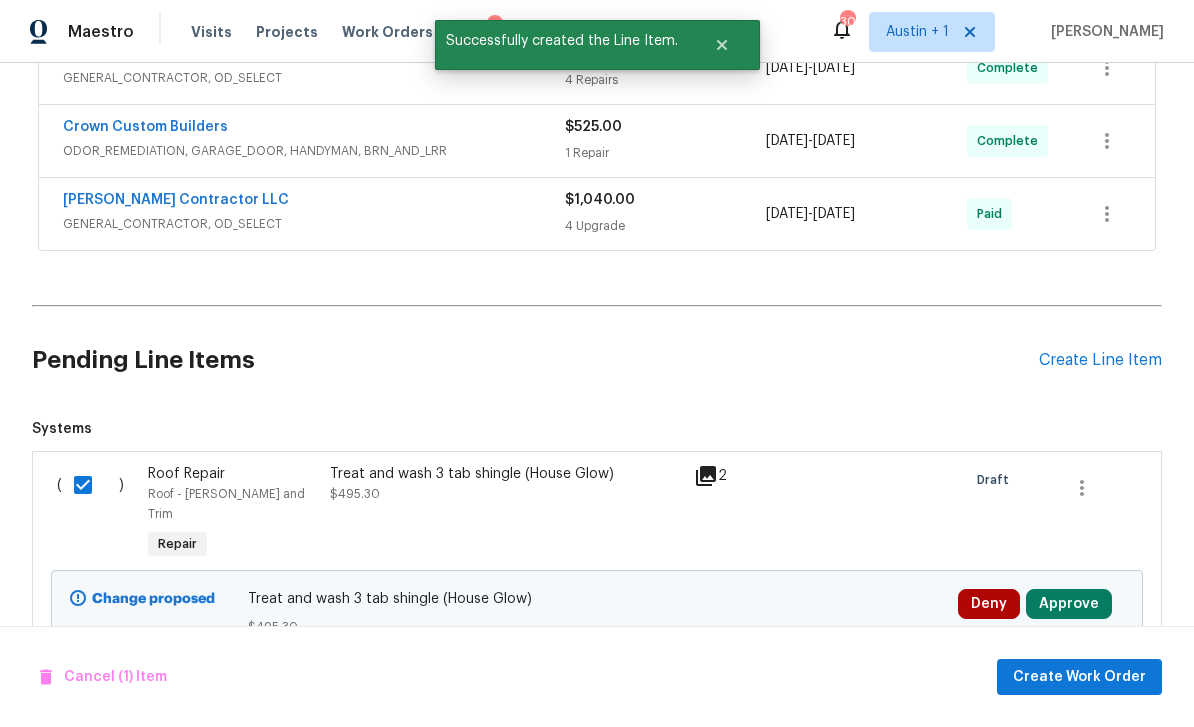 click on "Approve" at bounding box center [1069, 604] 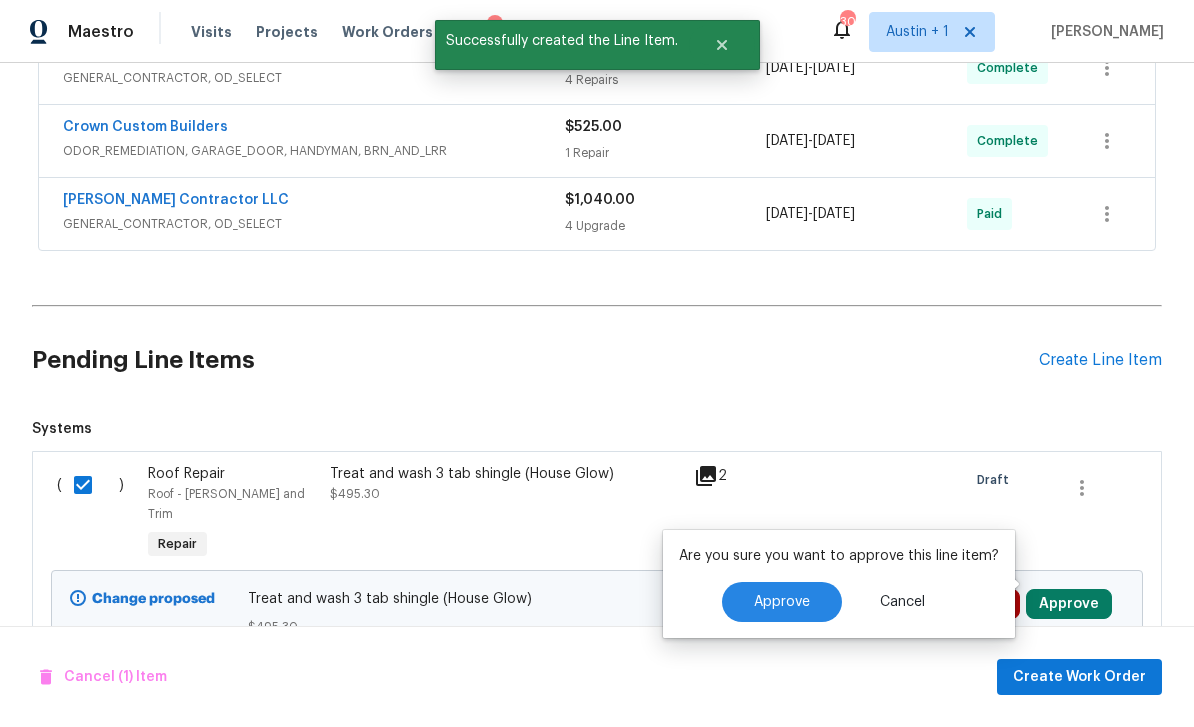 click on "Approve" at bounding box center (782, 602) 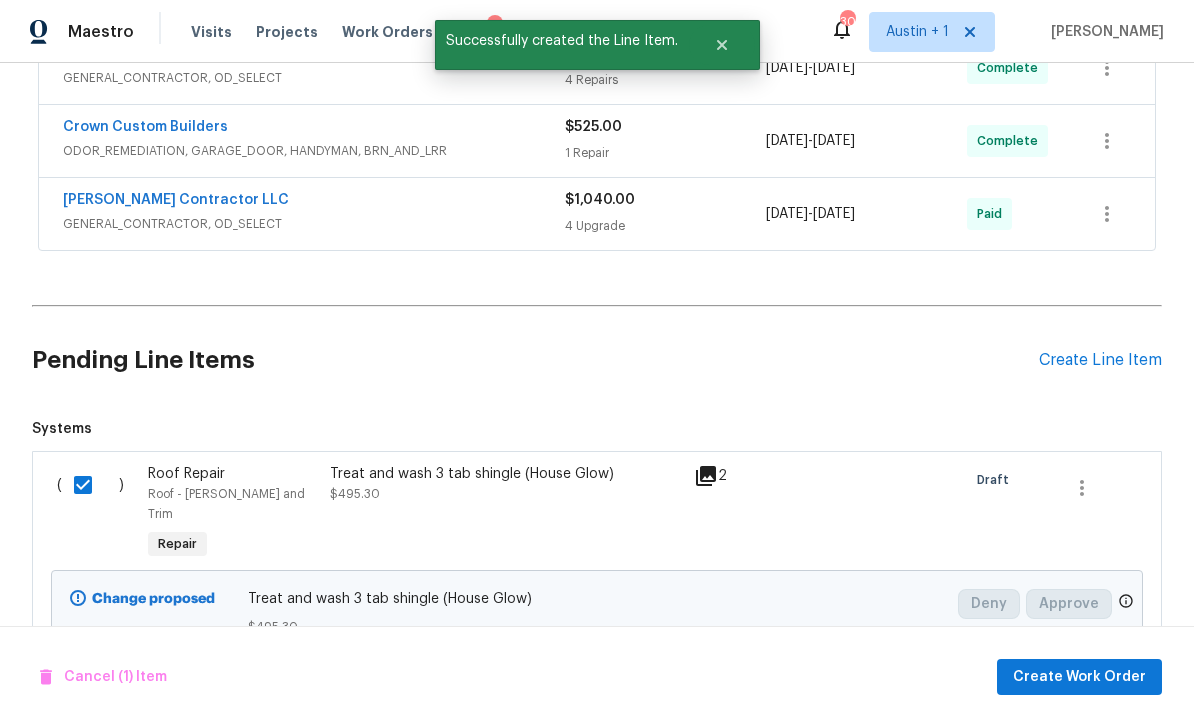 checkbox on "false" 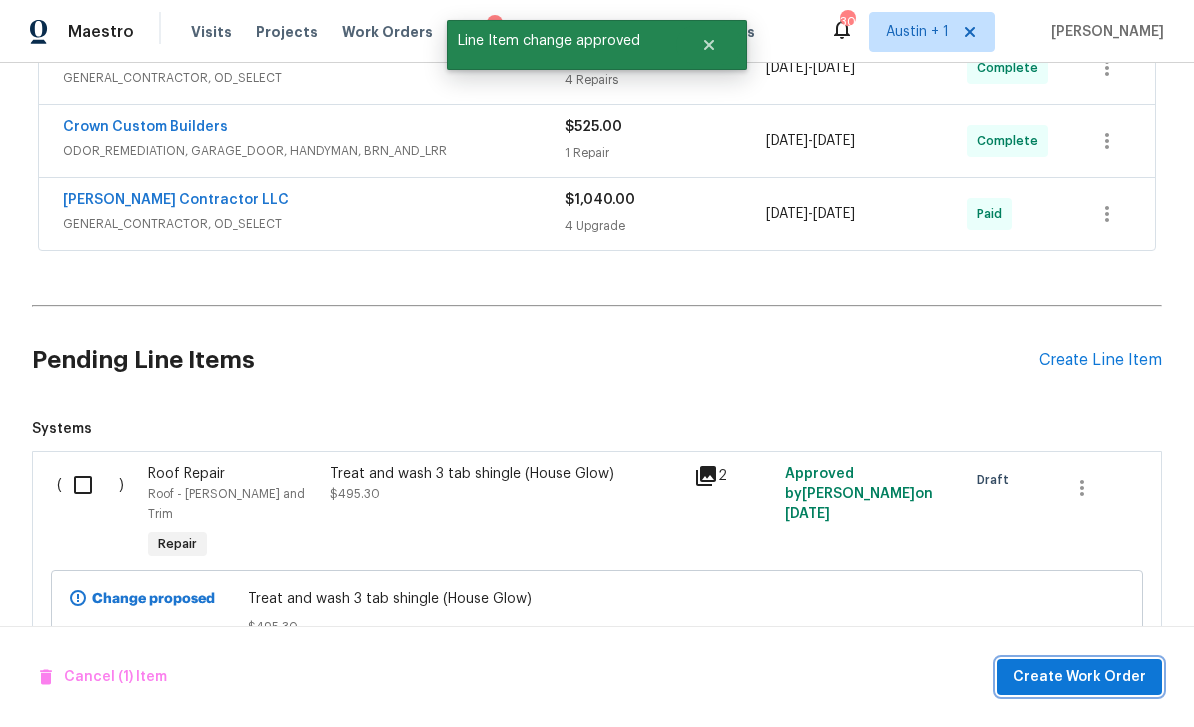 click on "Create Work Order" at bounding box center (1079, 677) 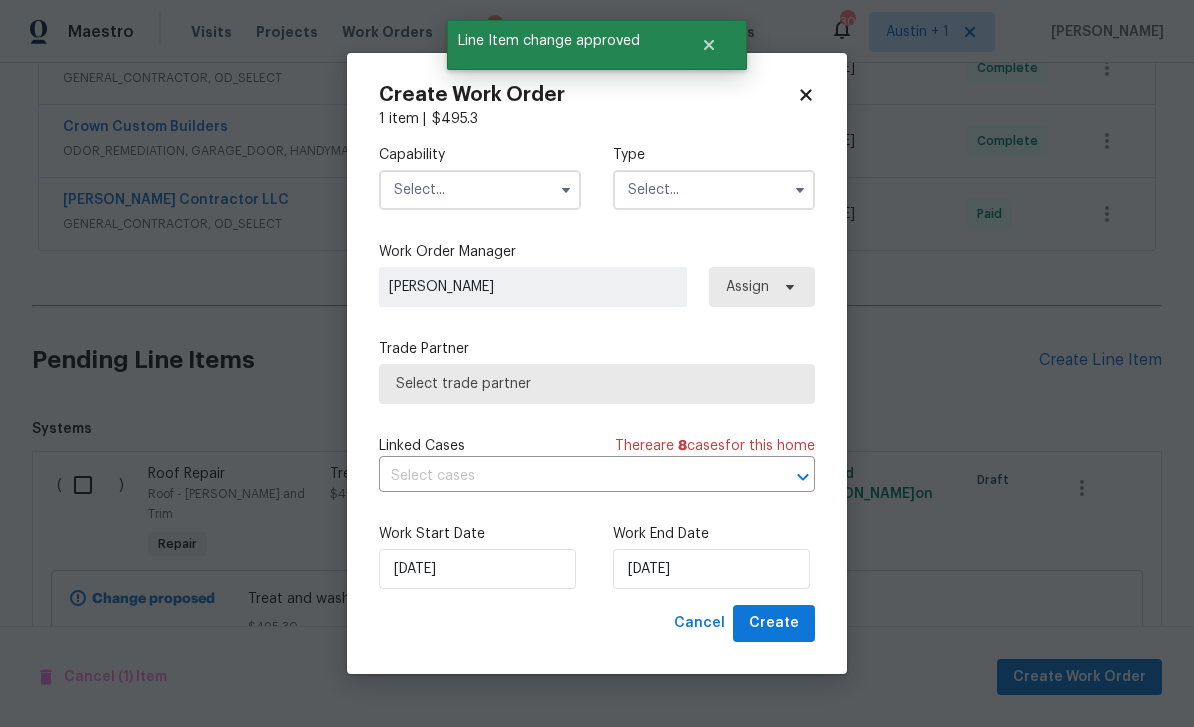 click at bounding box center (480, 190) 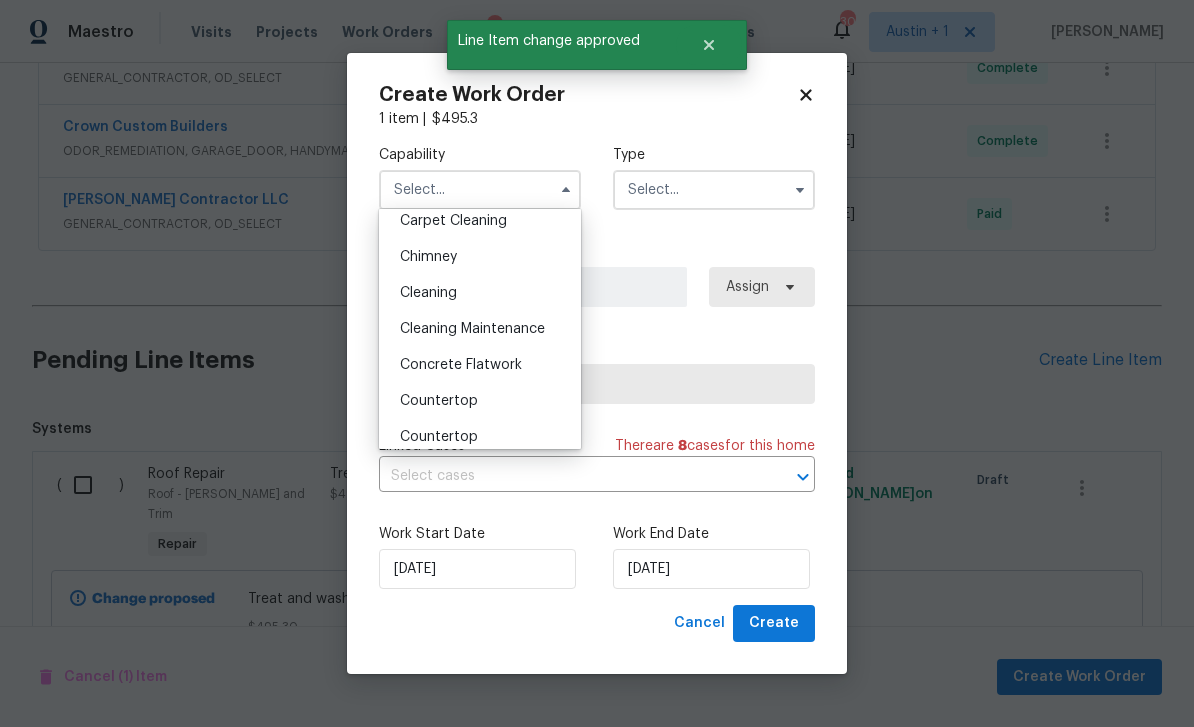 scroll, scrollTop: 239, scrollLeft: 0, axis: vertical 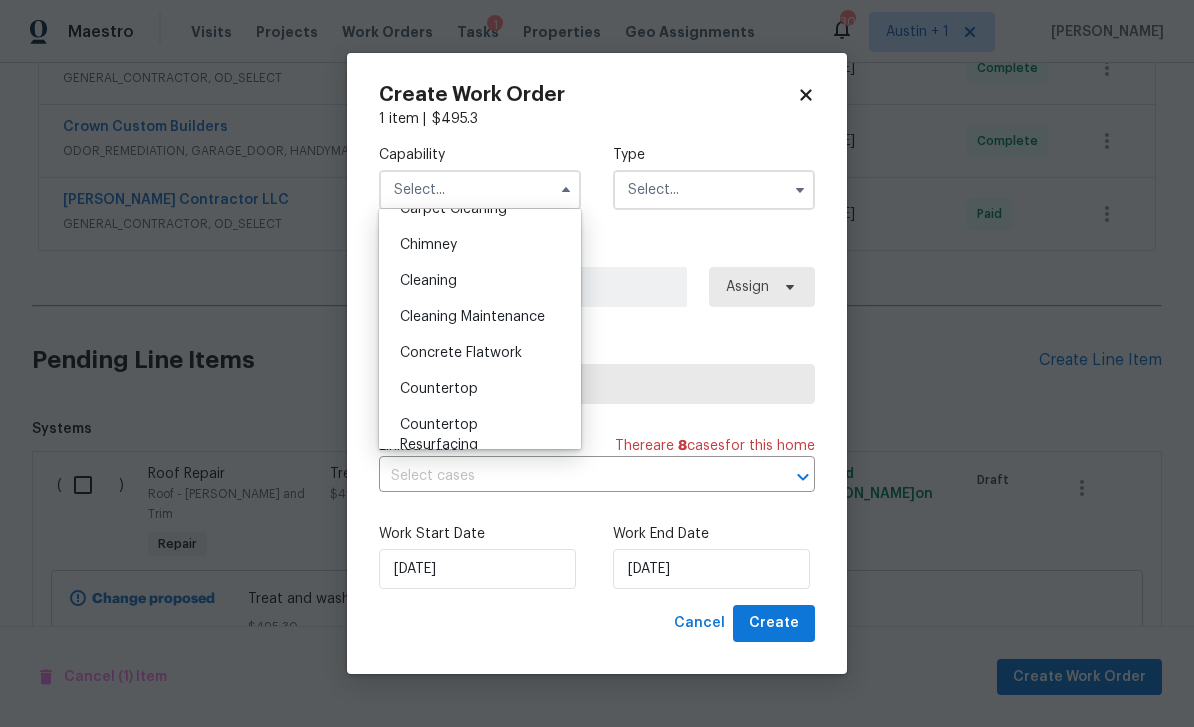 click on "Cleaning" at bounding box center (480, 281) 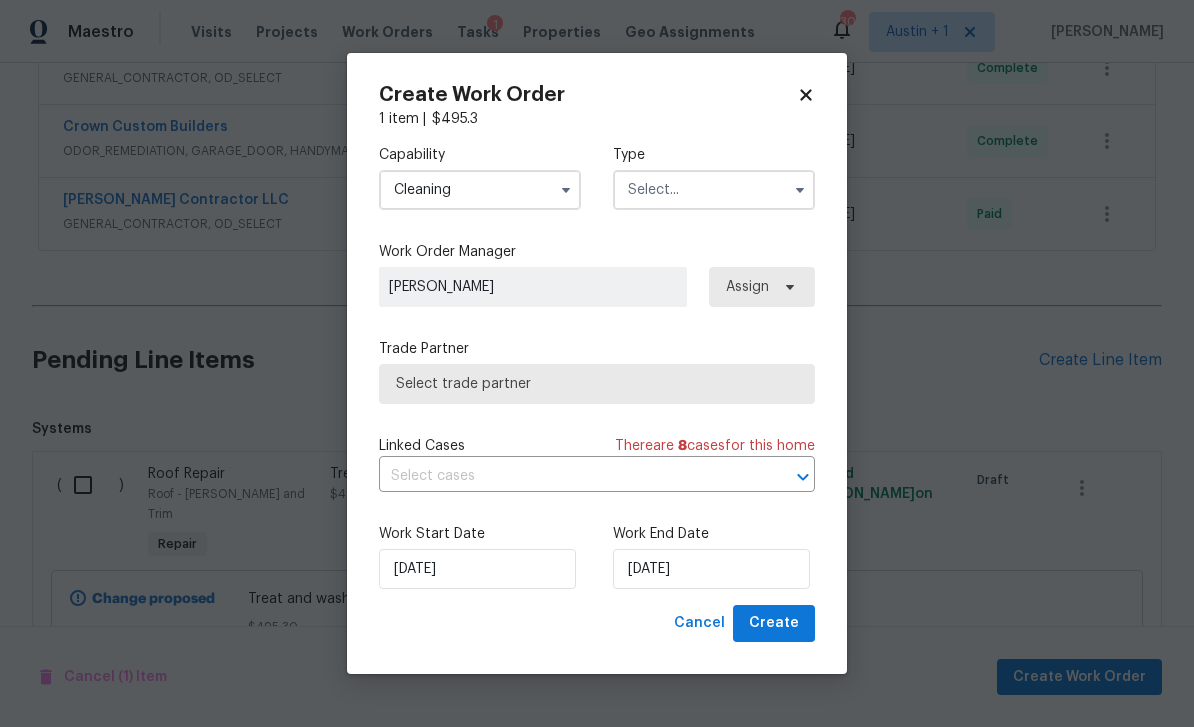 click at bounding box center [714, 190] 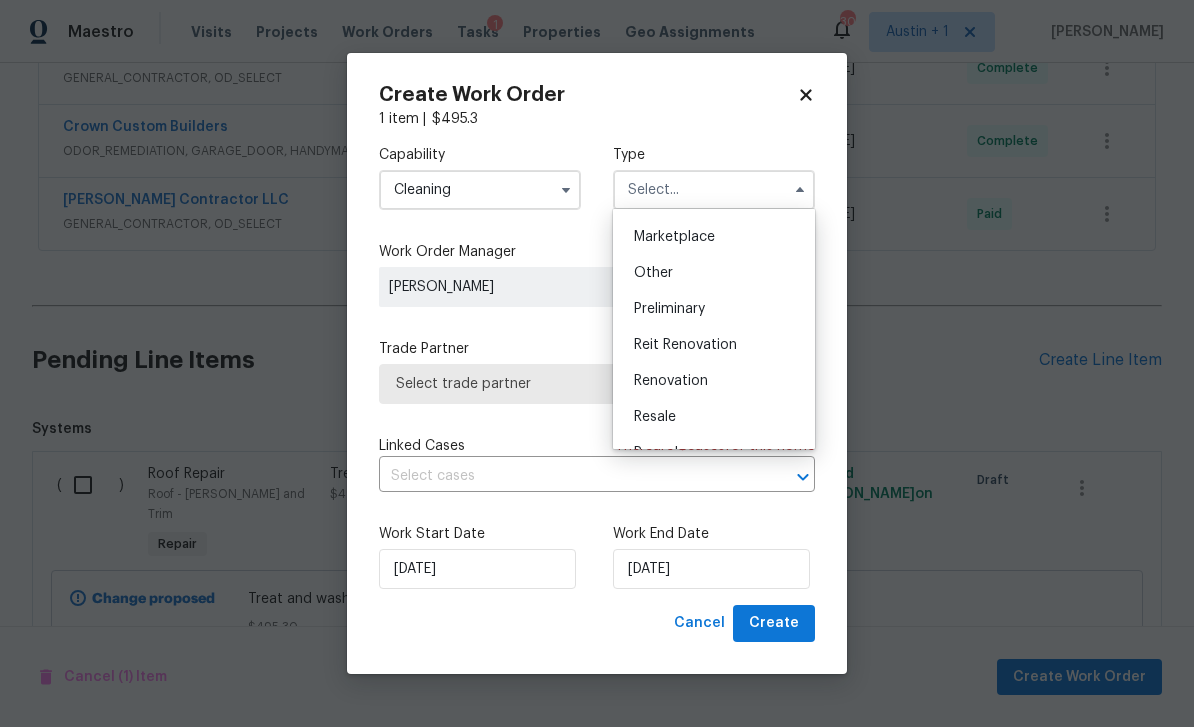 scroll, scrollTop: 356, scrollLeft: 0, axis: vertical 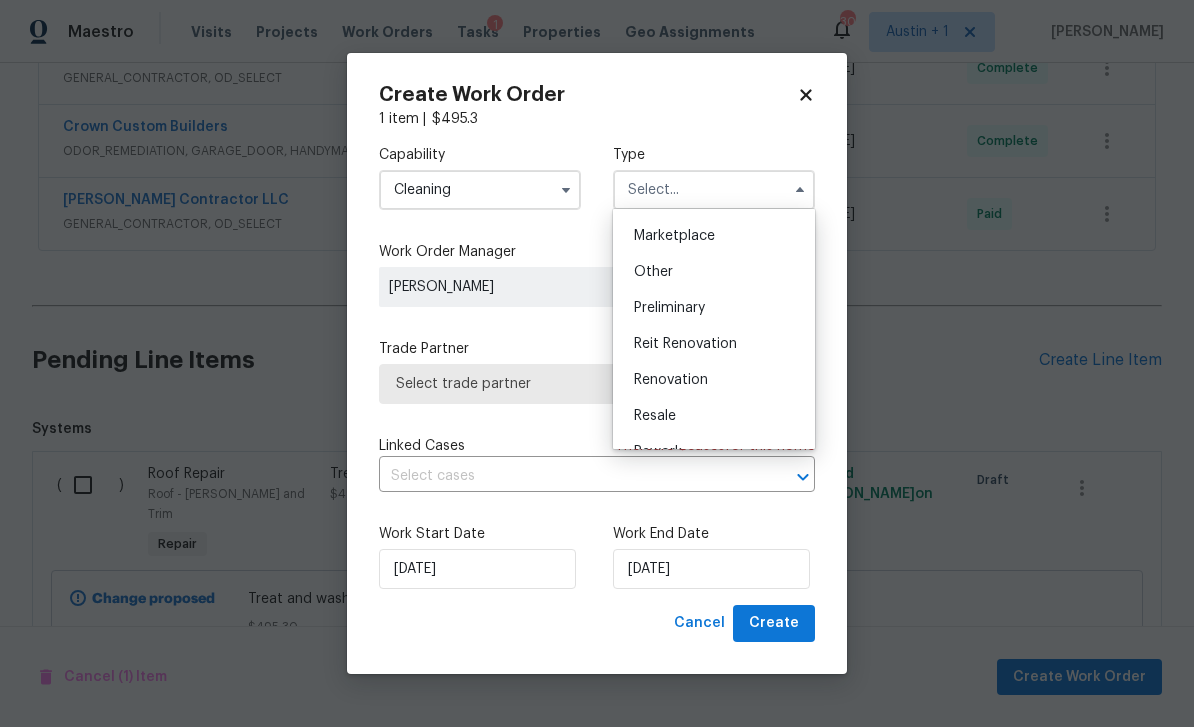 click on "Renovation" at bounding box center [671, 380] 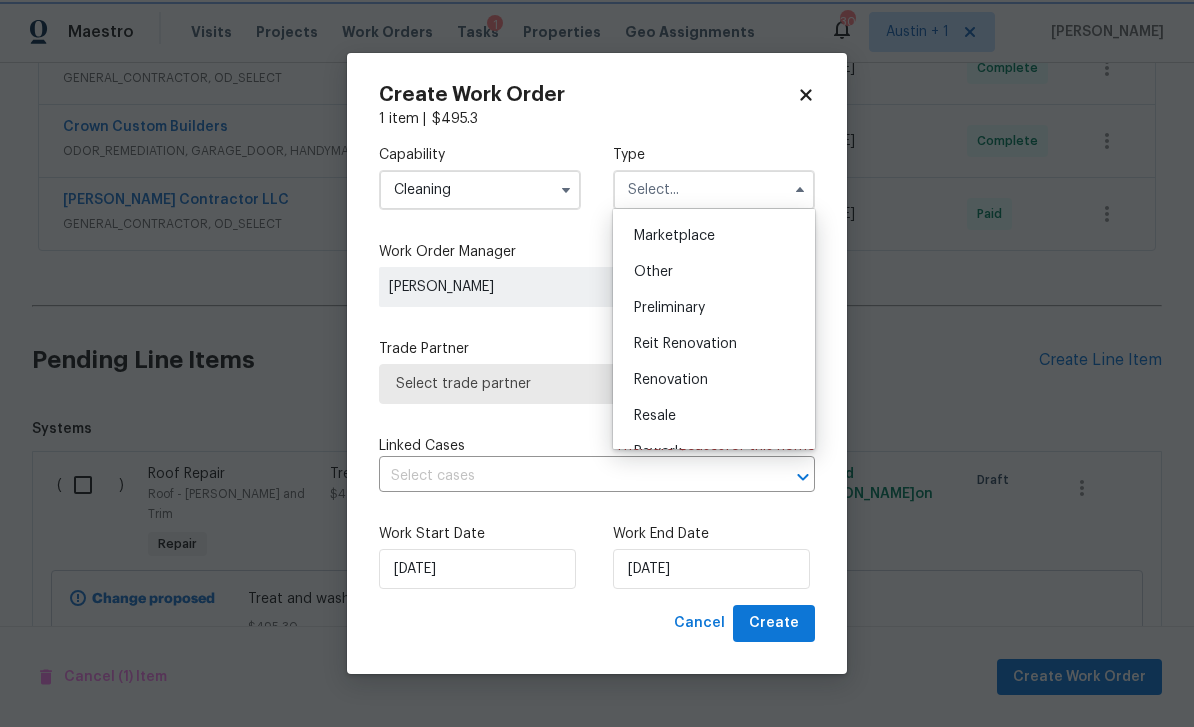 type on "Renovation" 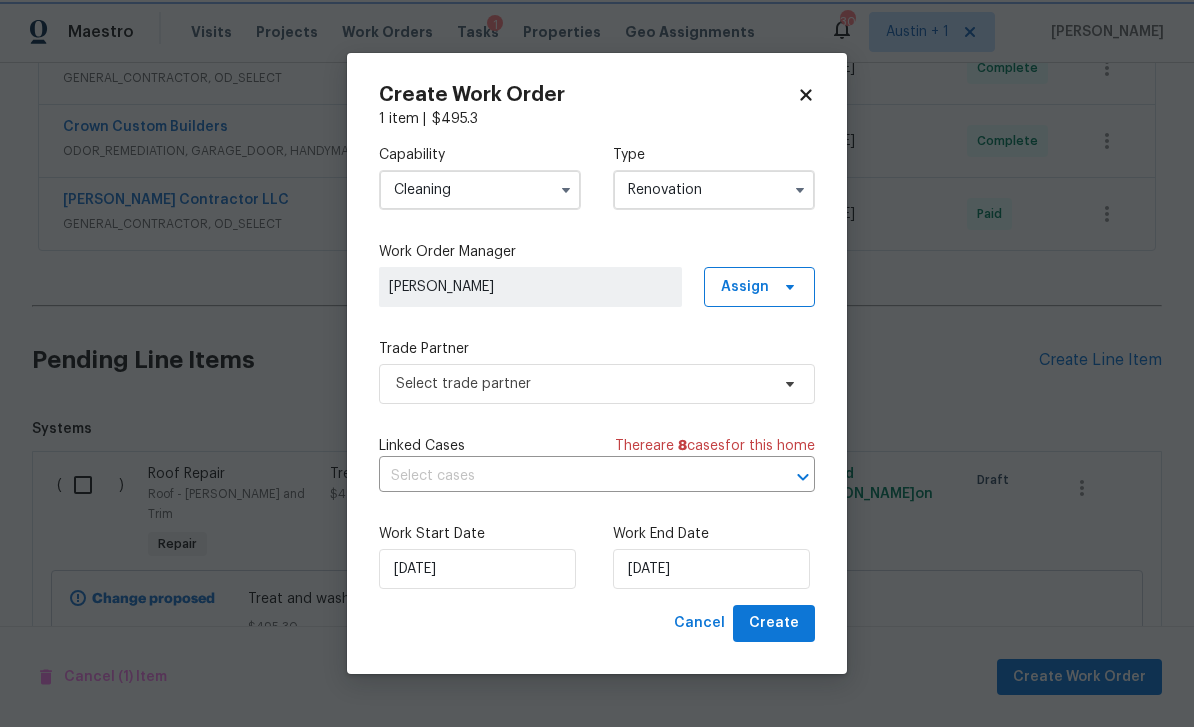 scroll, scrollTop: 0, scrollLeft: 0, axis: both 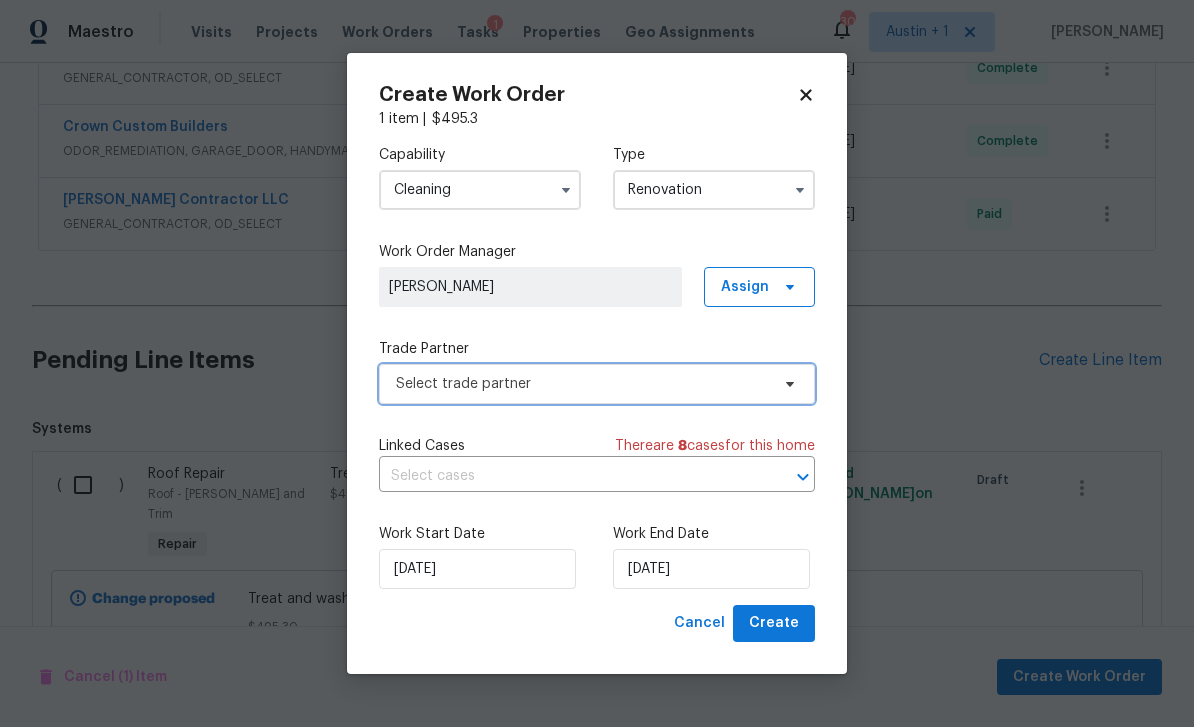 click on "Select trade partner" at bounding box center [582, 384] 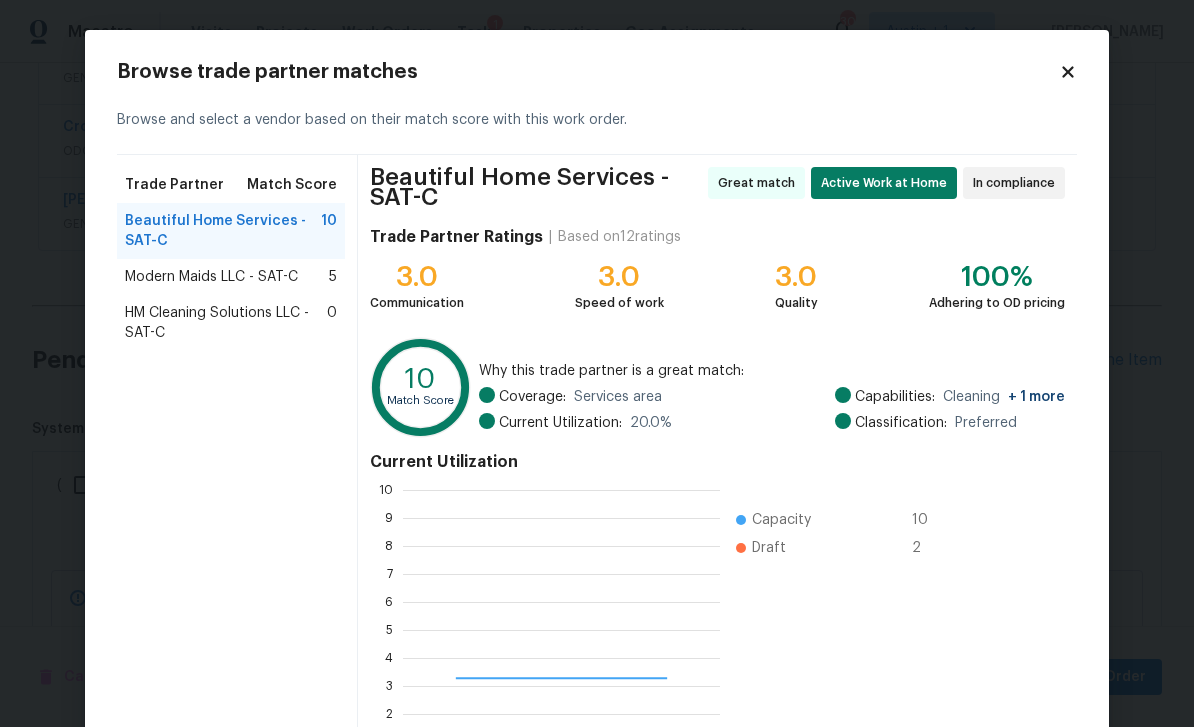 scroll, scrollTop: 2, scrollLeft: 2, axis: both 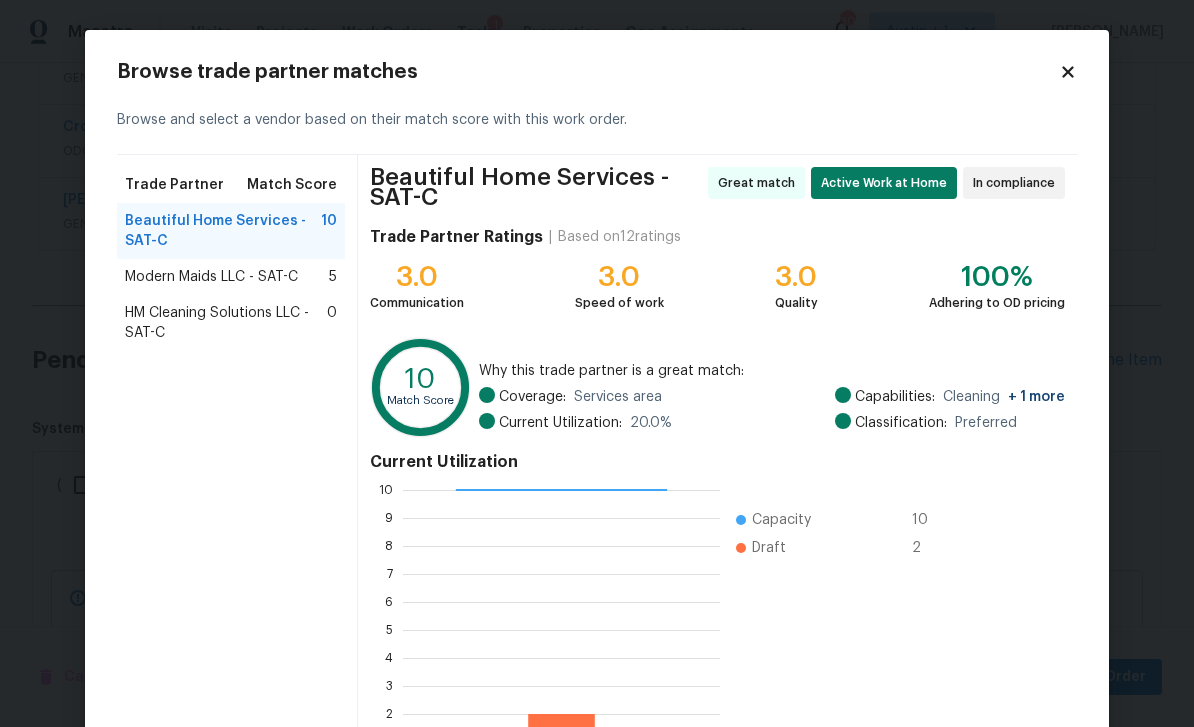 click 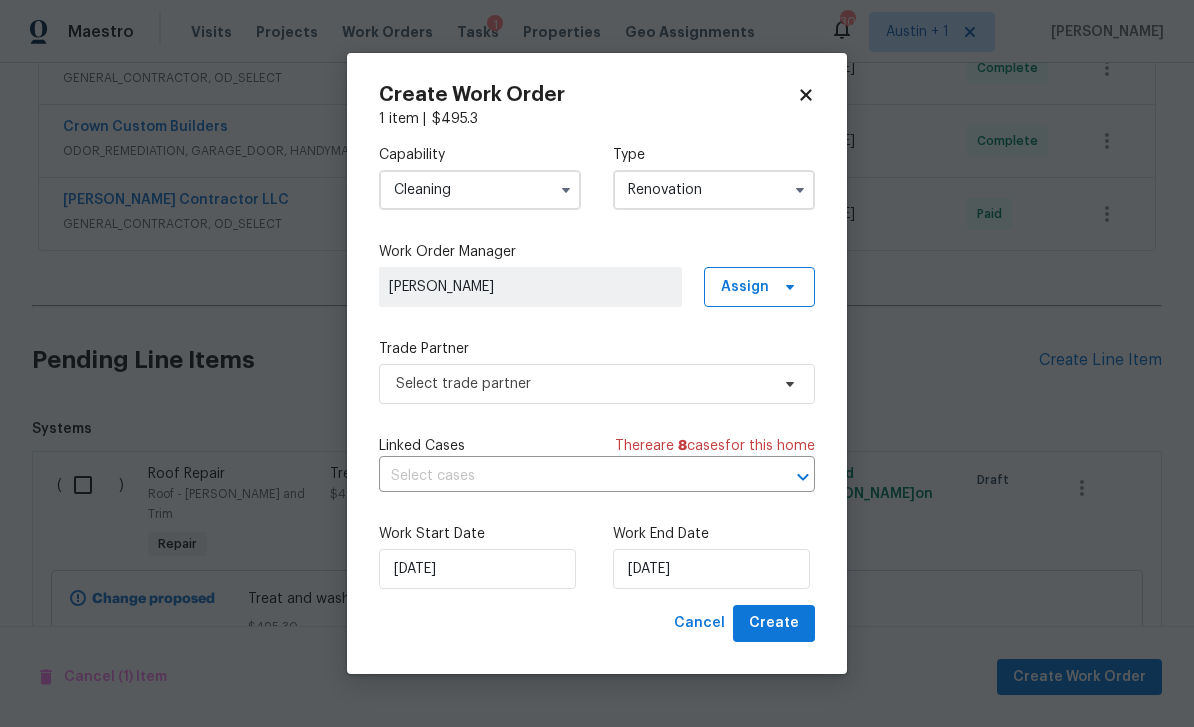 click 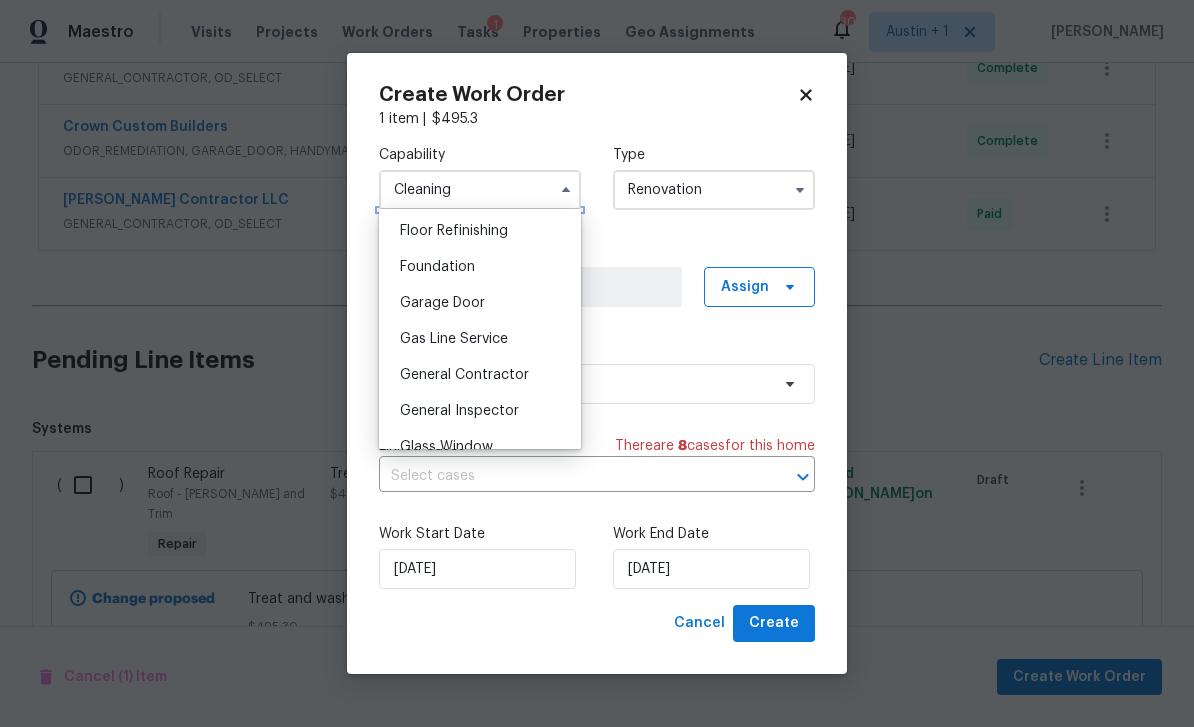 scroll, scrollTop: 814, scrollLeft: 0, axis: vertical 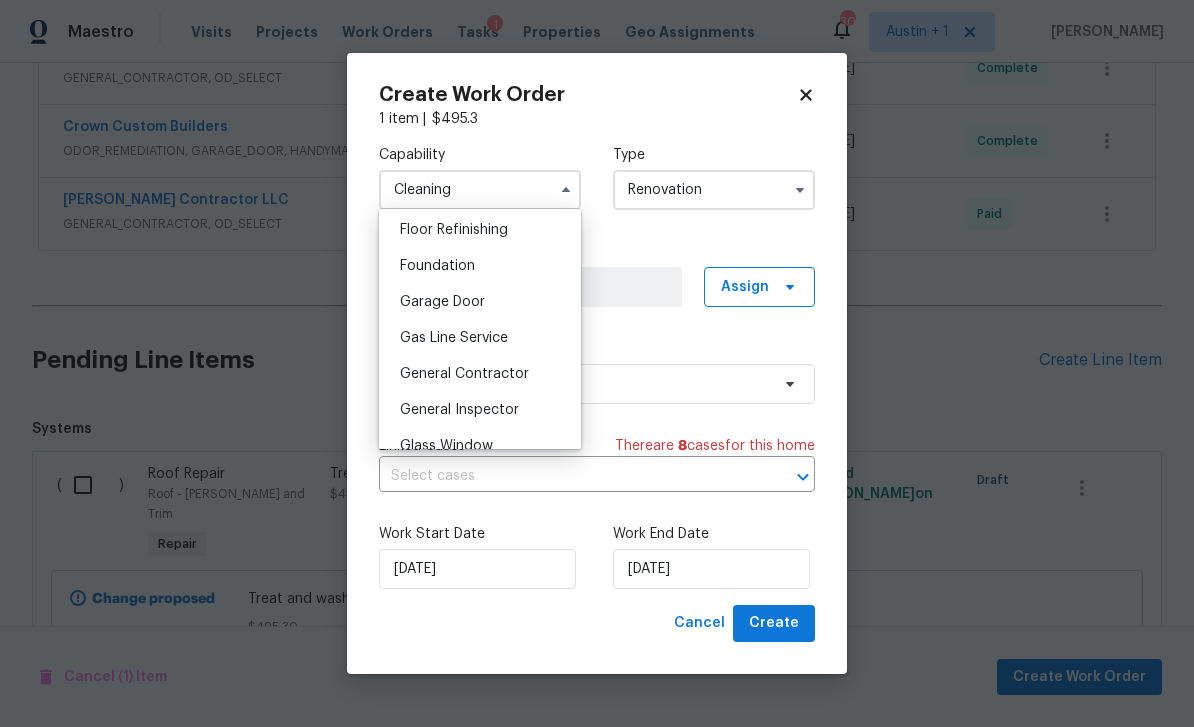 click on "General Contractor" at bounding box center (464, 374) 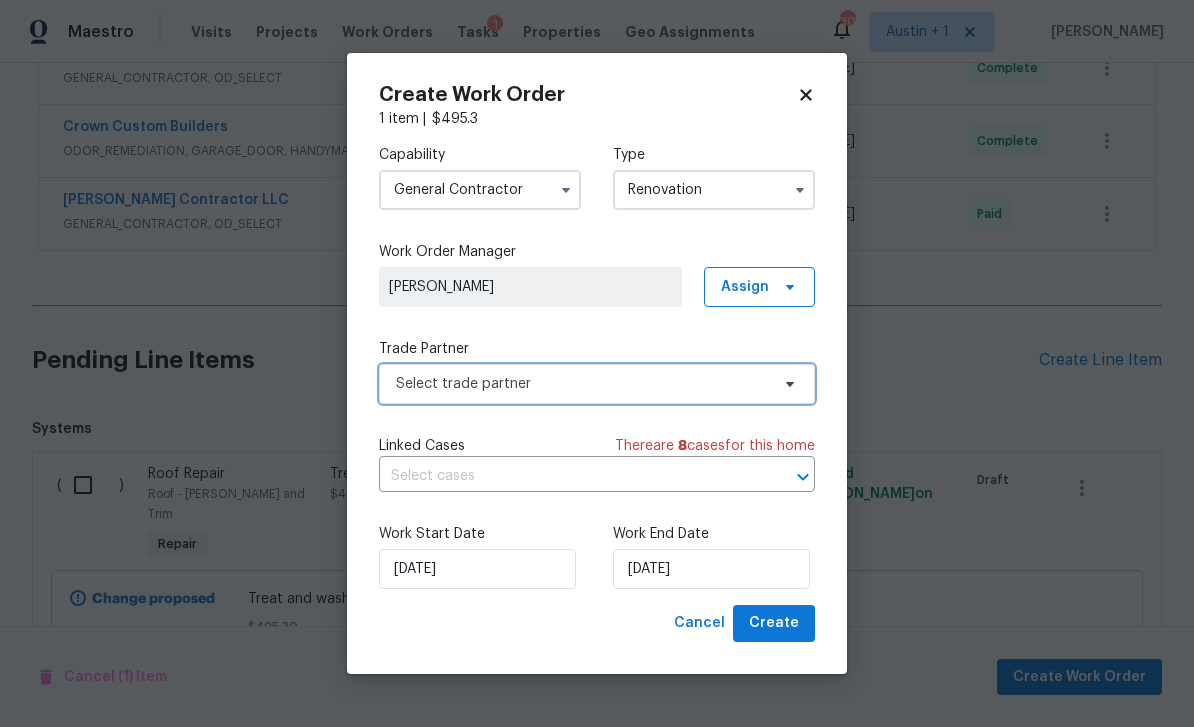 click on "Select trade partner" at bounding box center (582, 384) 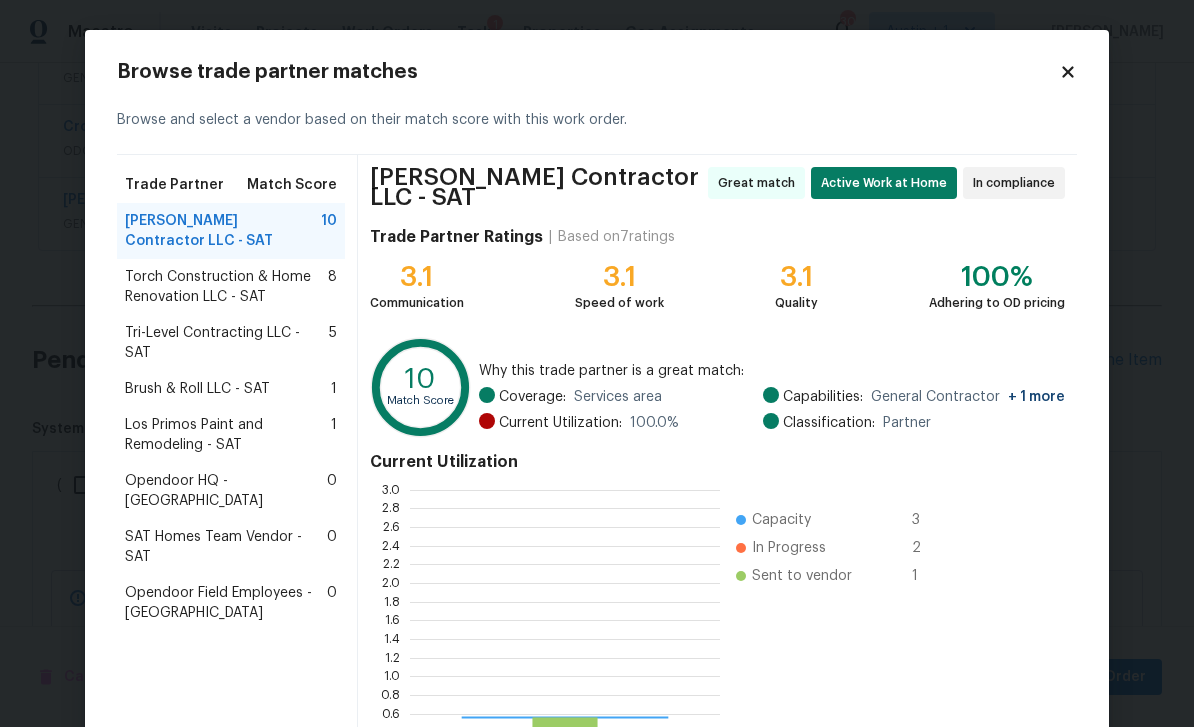scroll, scrollTop: 2, scrollLeft: 2, axis: both 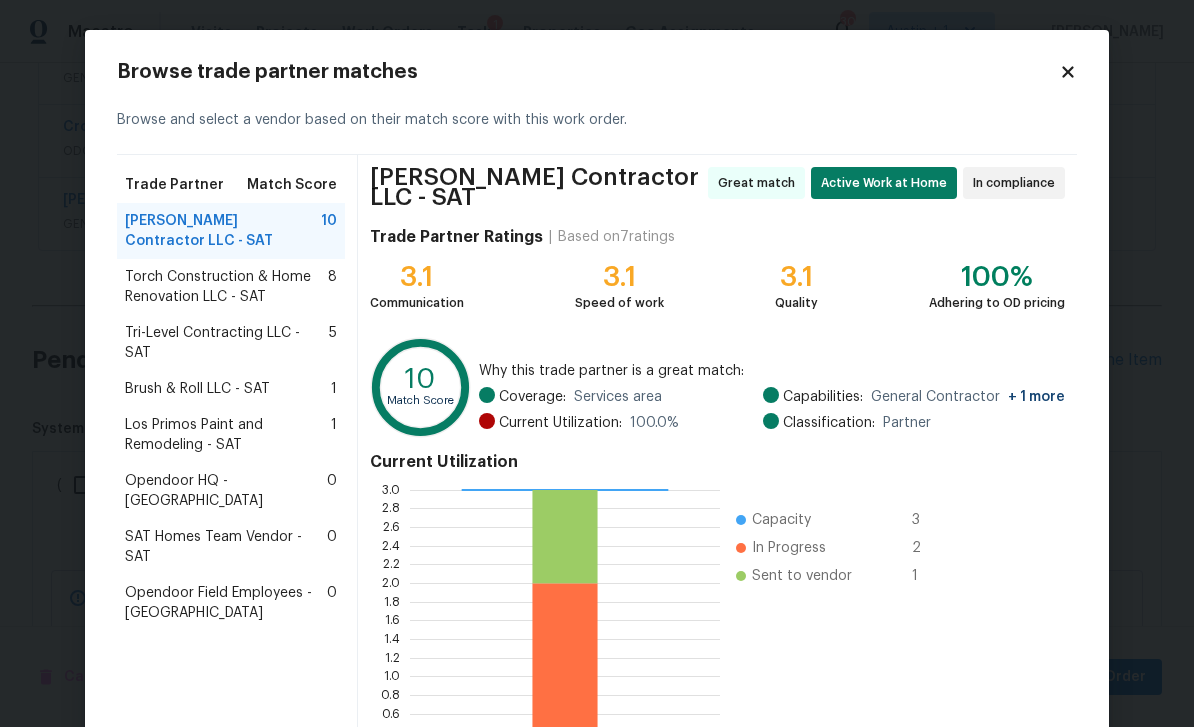 click 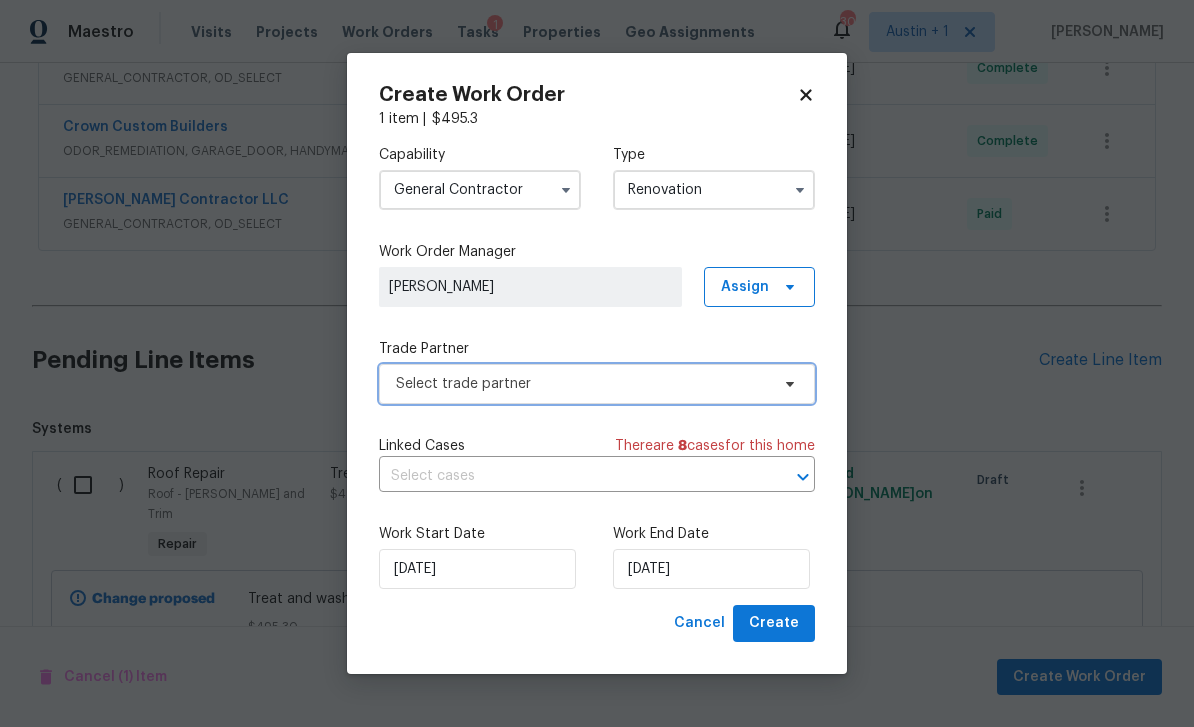 click on "Select trade partner" at bounding box center (582, 384) 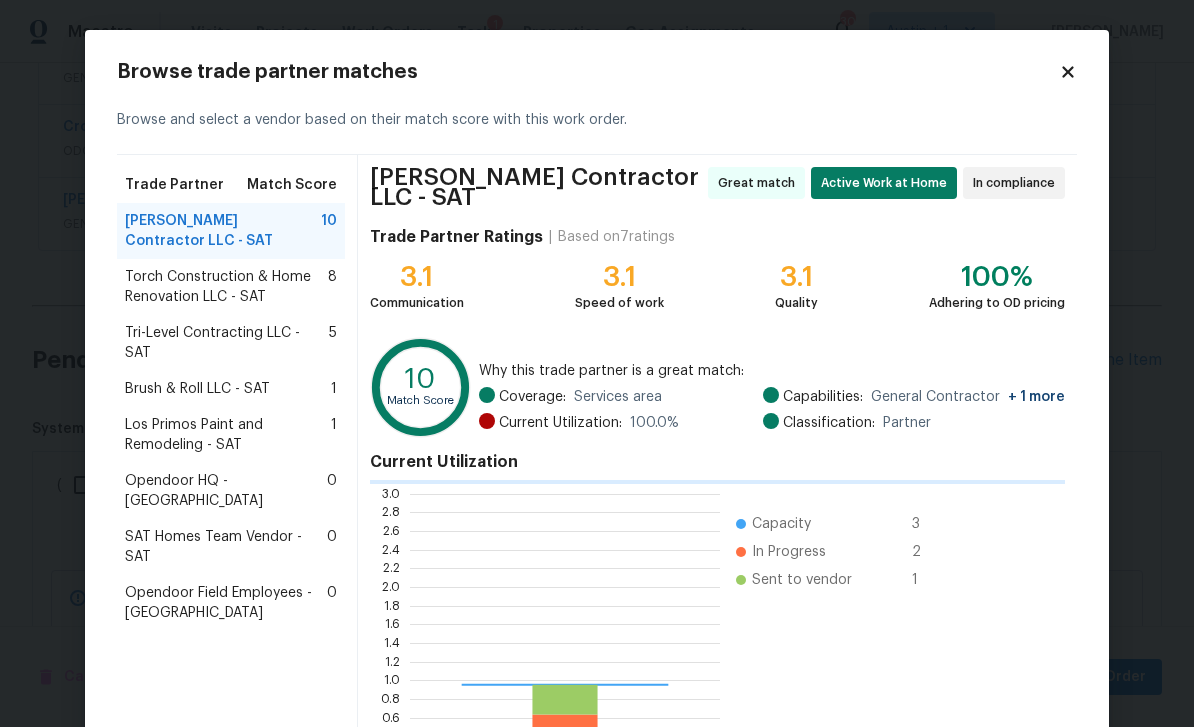 scroll, scrollTop: 2, scrollLeft: 2, axis: both 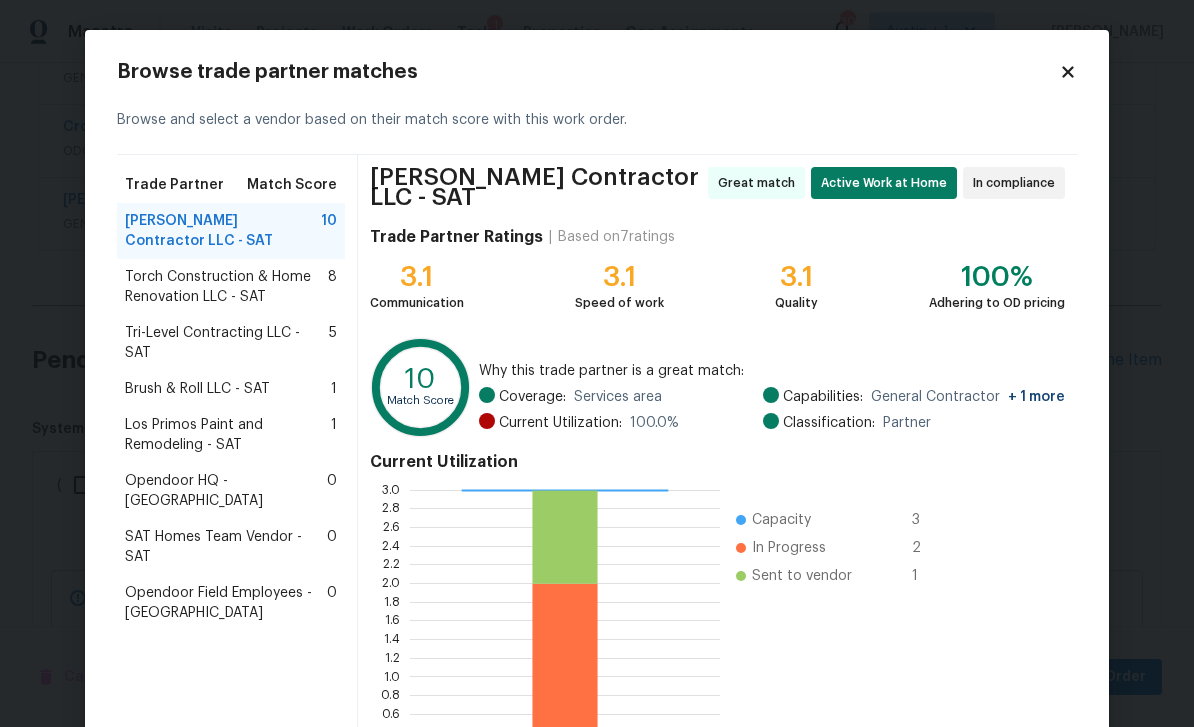 click 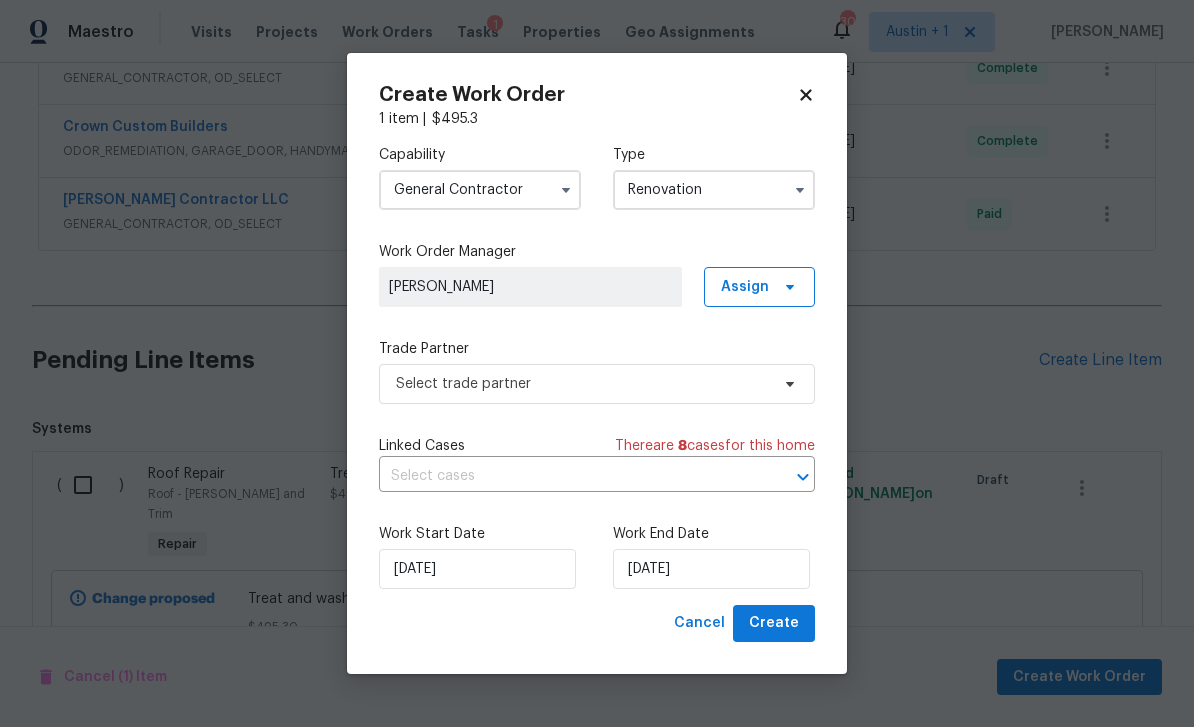 click on "General Contractor" at bounding box center [480, 190] 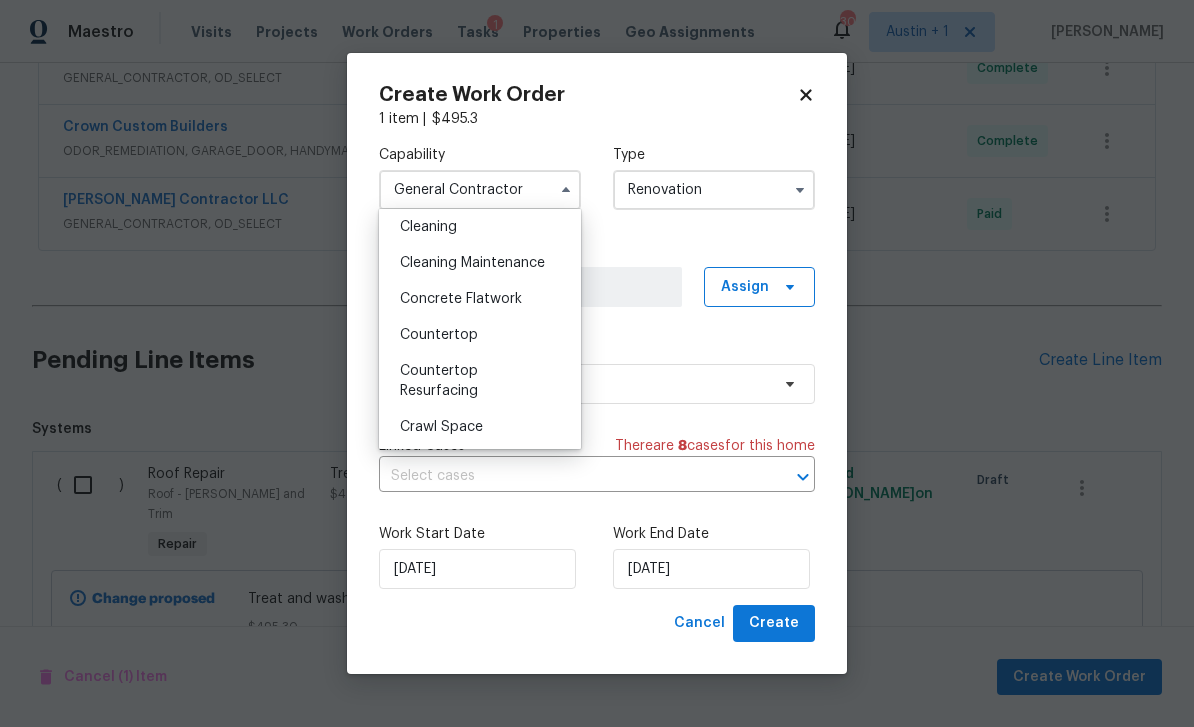 scroll, scrollTop: 282, scrollLeft: 0, axis: vertical 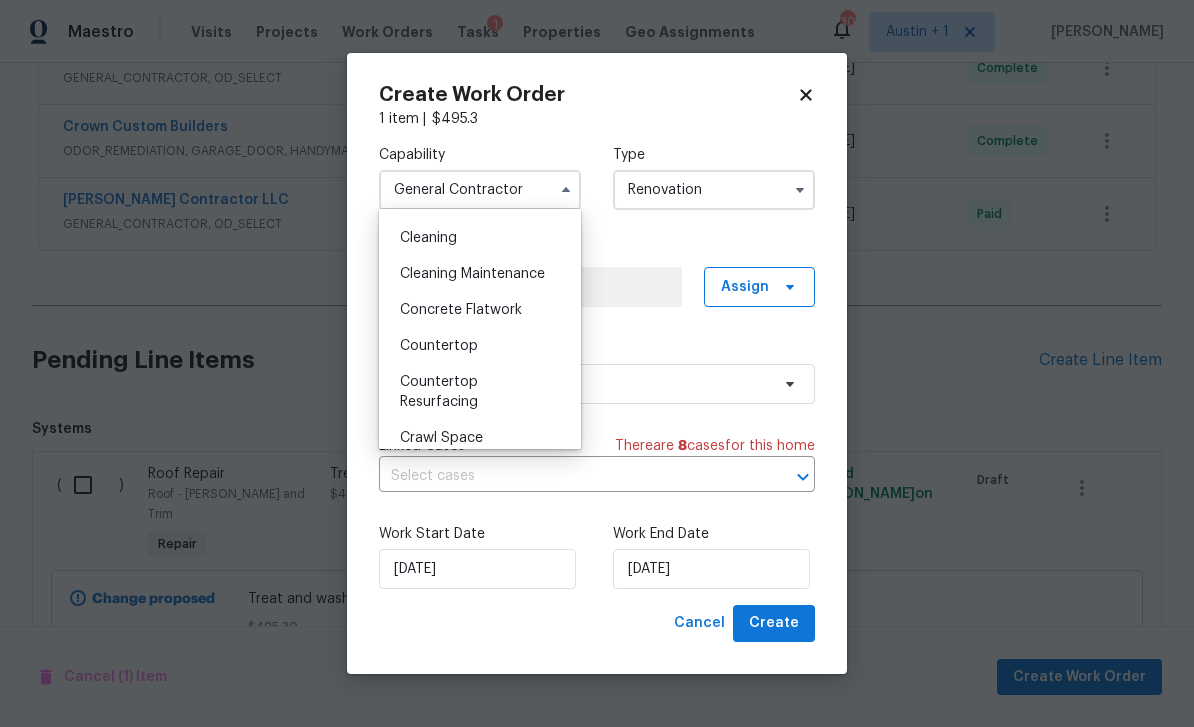click on "Cleaning Maintenance" at bounding box center (472, 274) 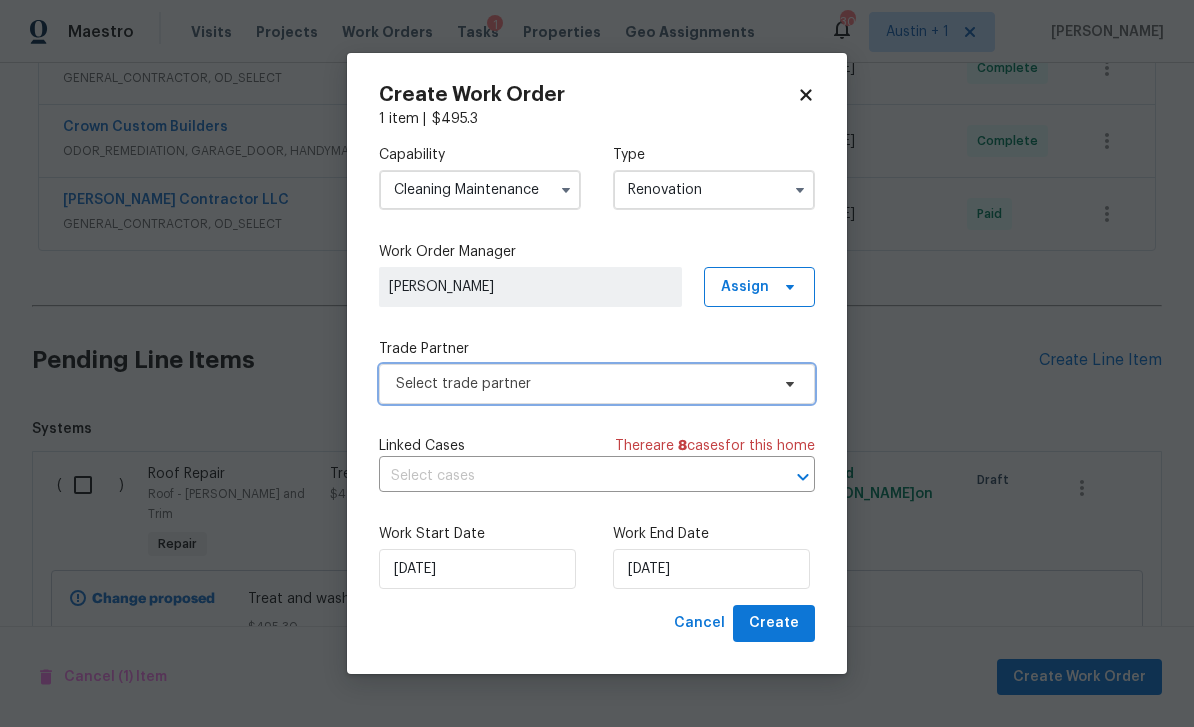 click on "Select trade partner" at bounding box center (597, 384) 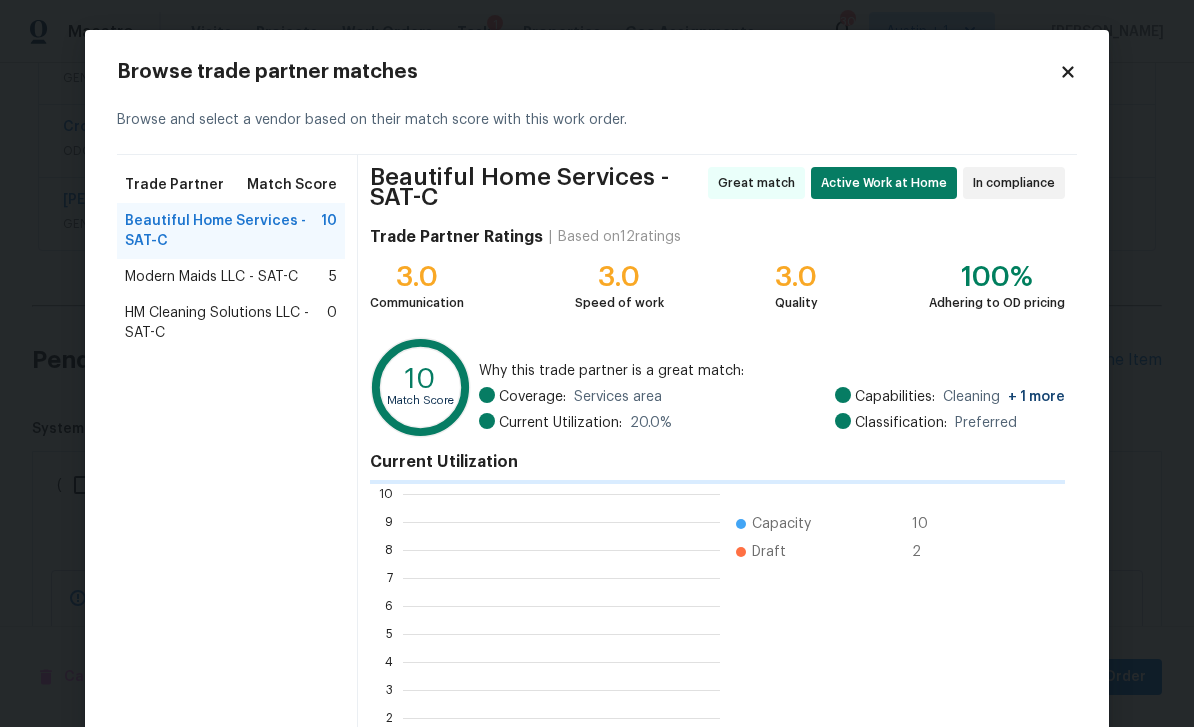 scroll, scrollTop: 2, scrollLeft: 2, axis: both 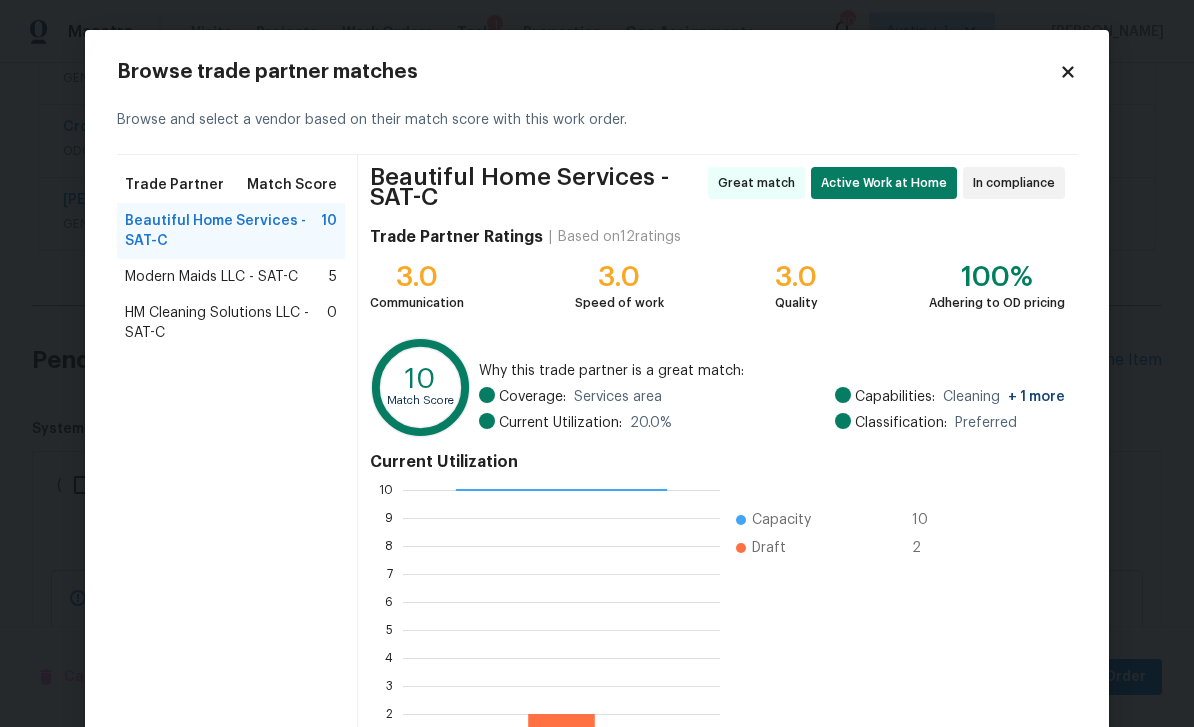 click 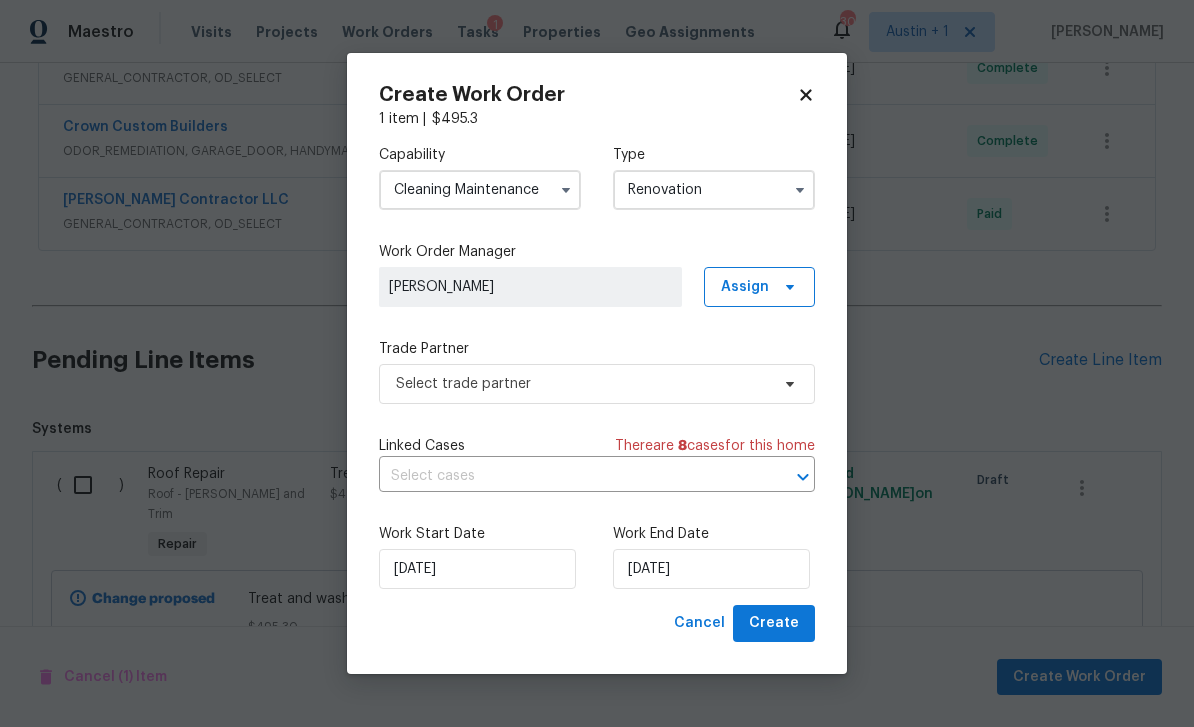 click on "Cleaning Maintenance" at bounding box center [480, 190] 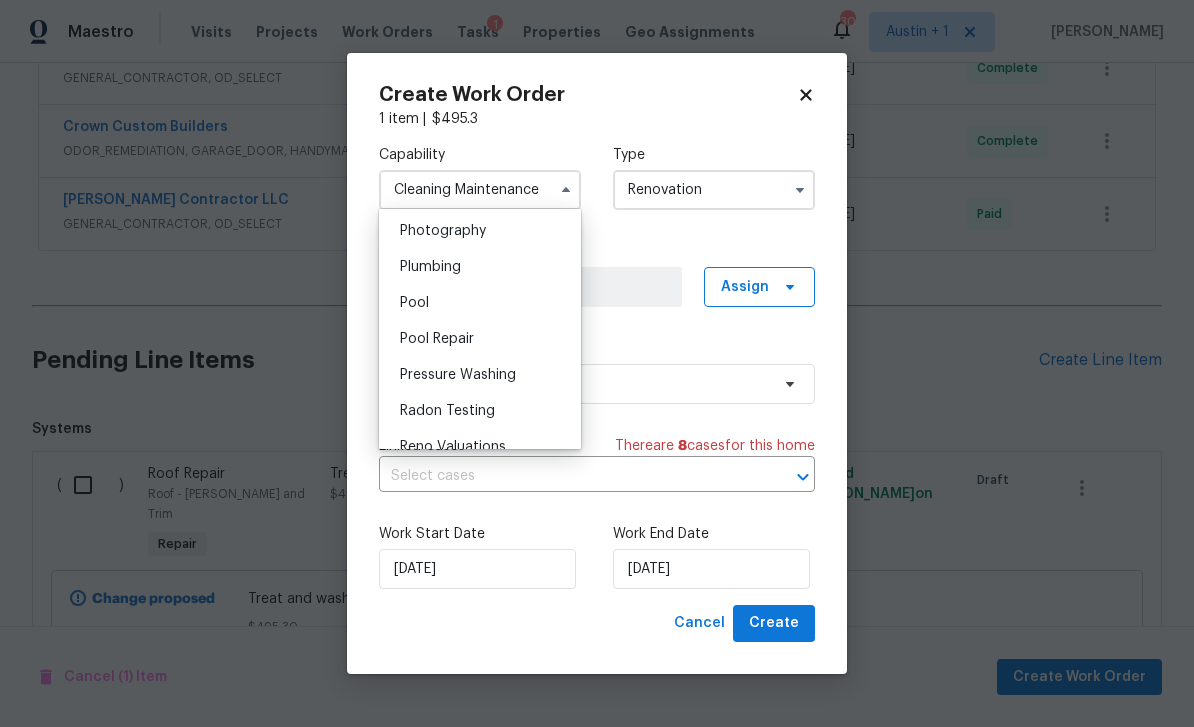 scroll, scrollTop: 1766, scrollLeft: 0, axis: vertical 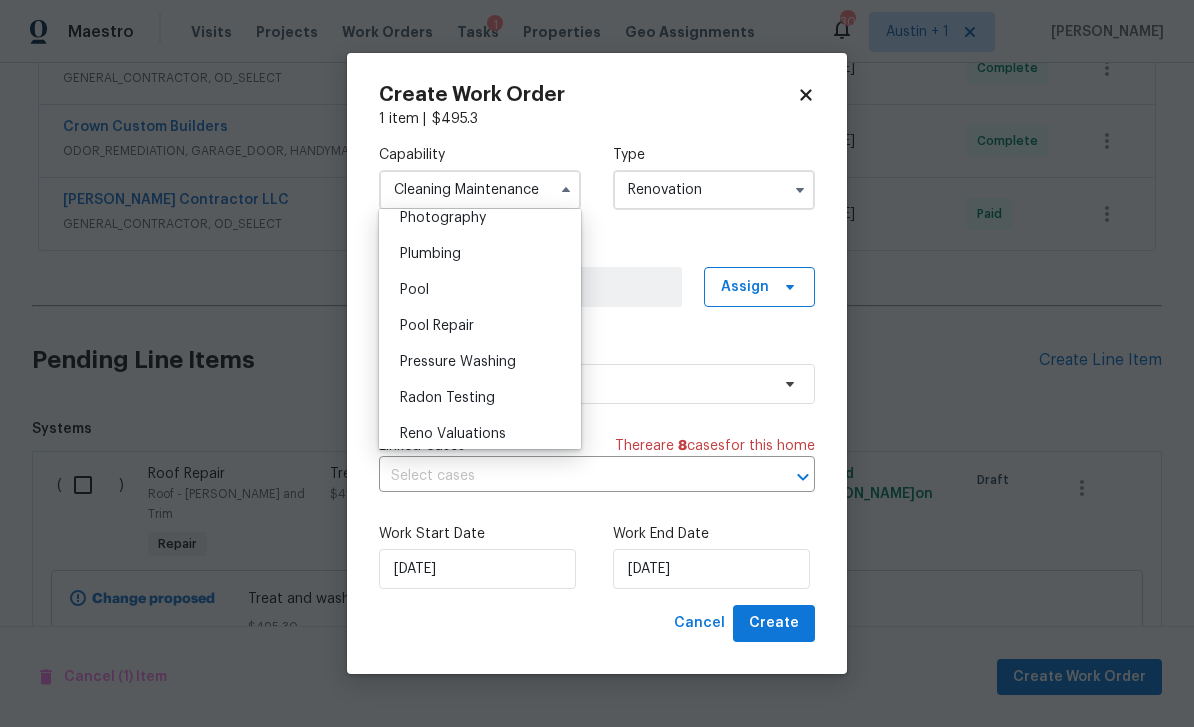 click on "Pressure Washing" at bounding box center (480, 362) 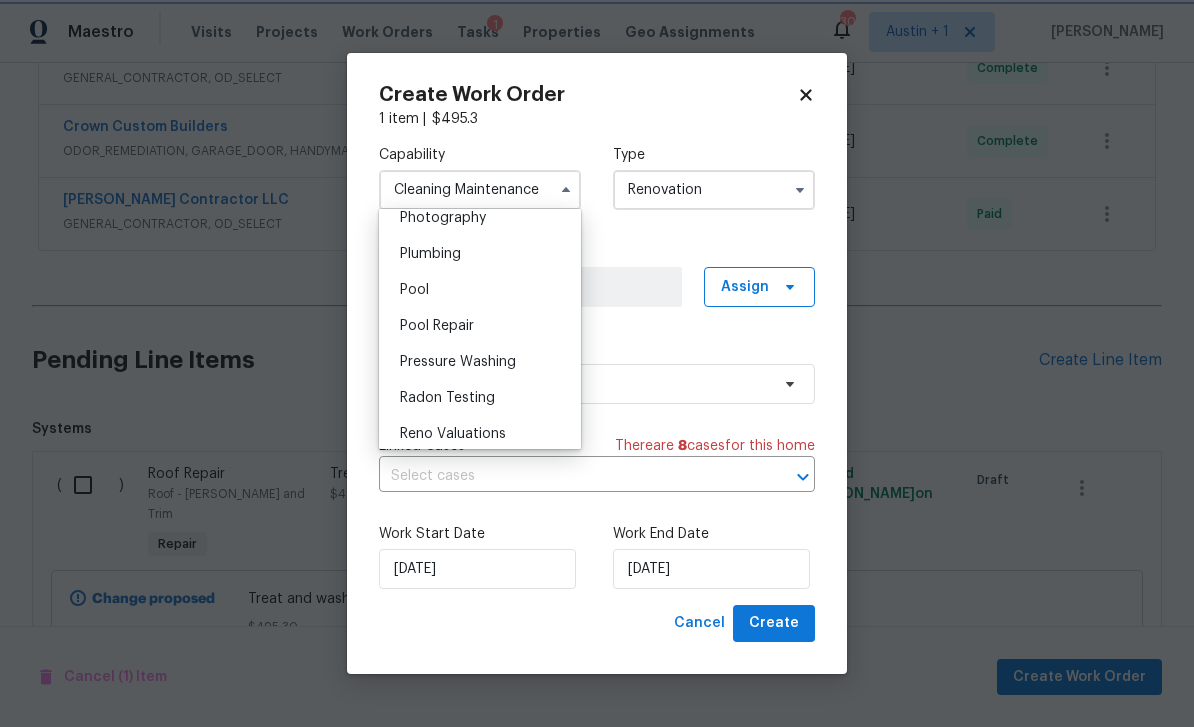 type on "Pressure Washing" 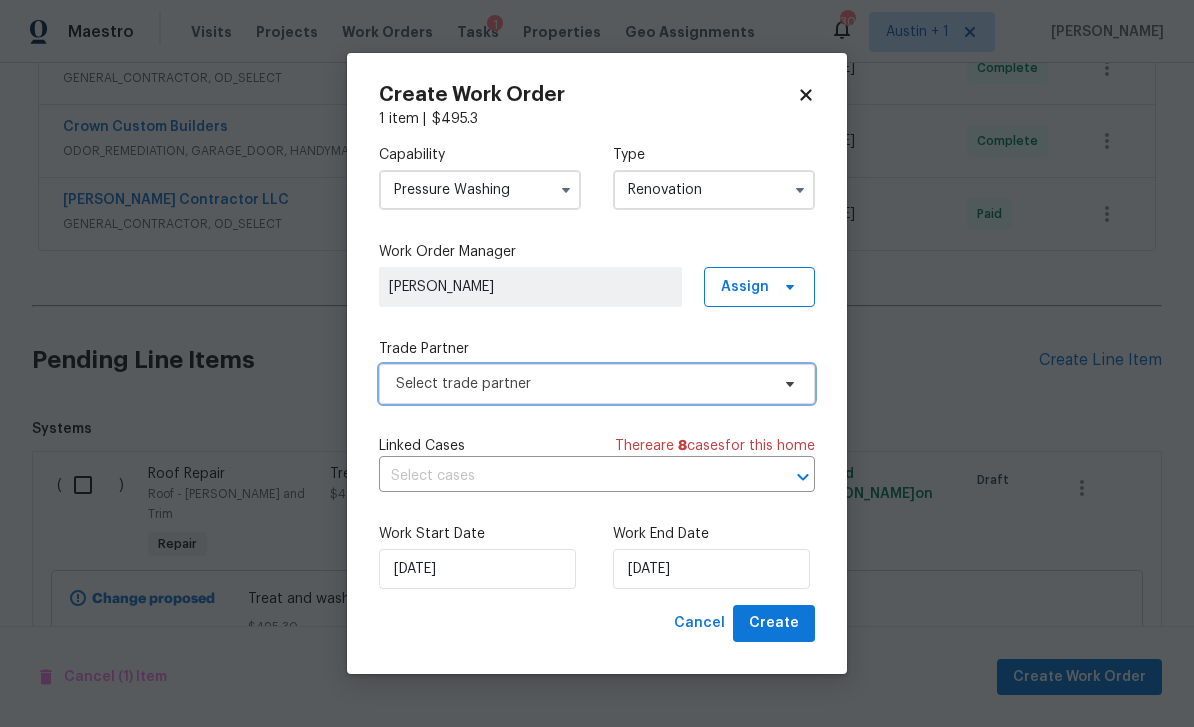 click on "Select trade partner" at bounding box center (582, 384) 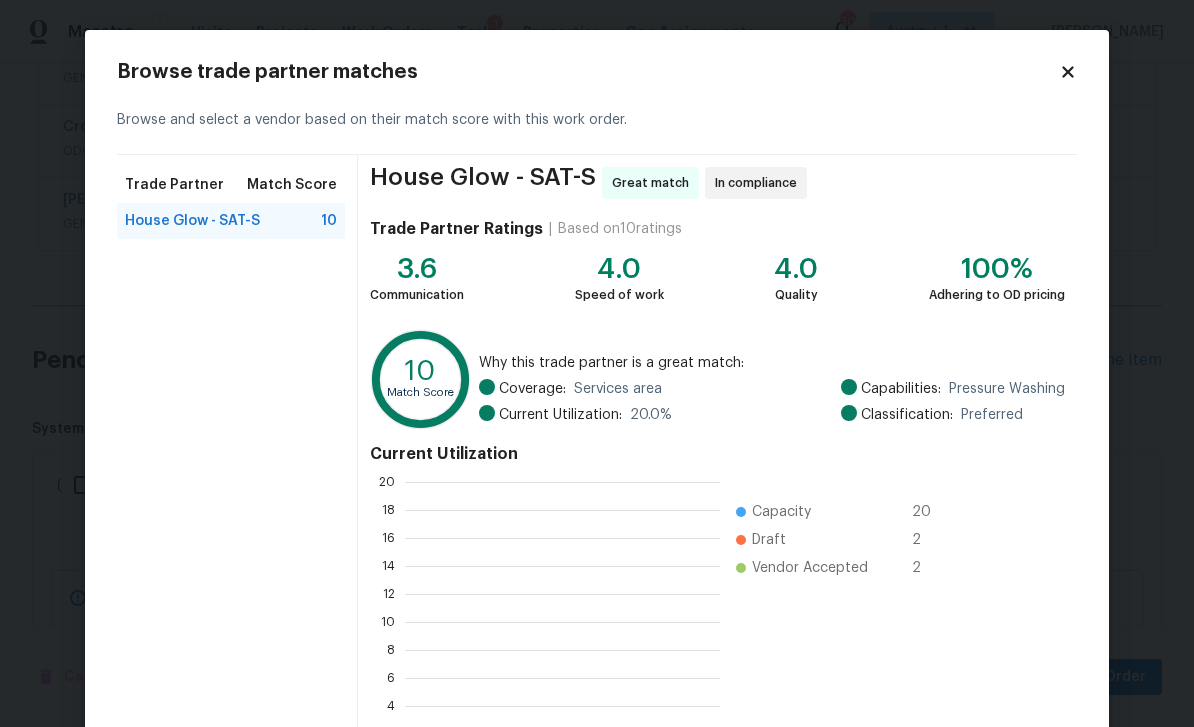 scroll, scrollTop: 2, scrollLeft: 2, axis: both 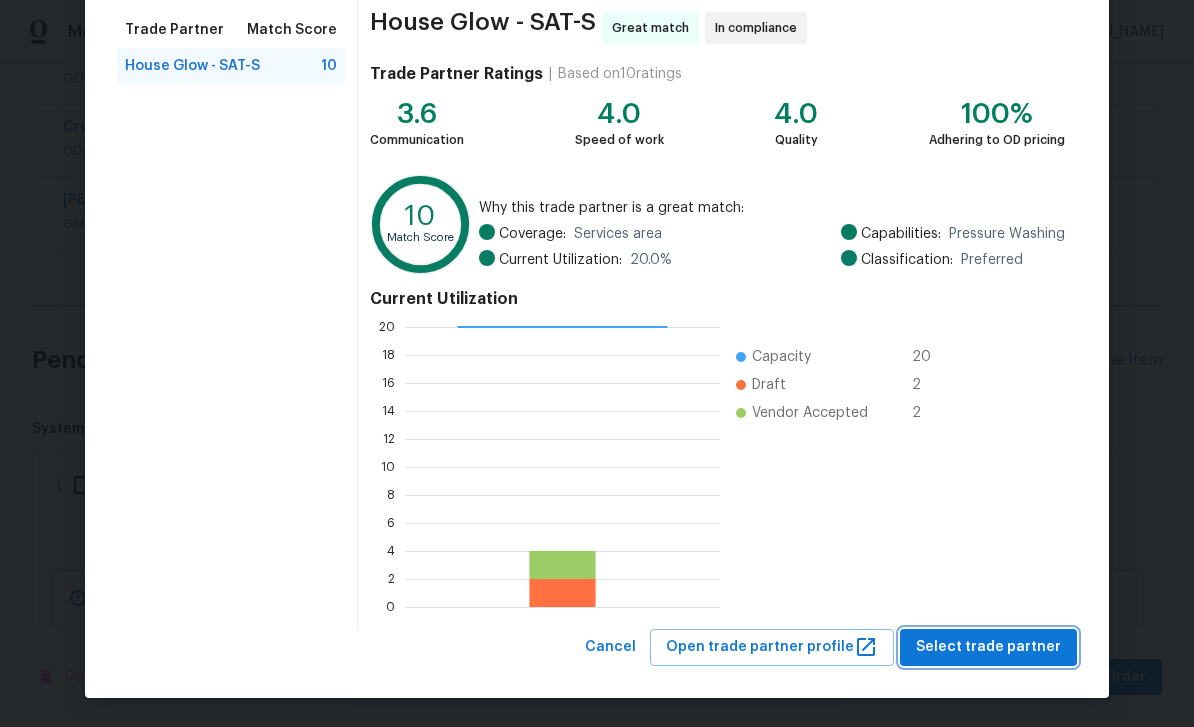 click on "Select trade partner" at bounding box center (988, 647) 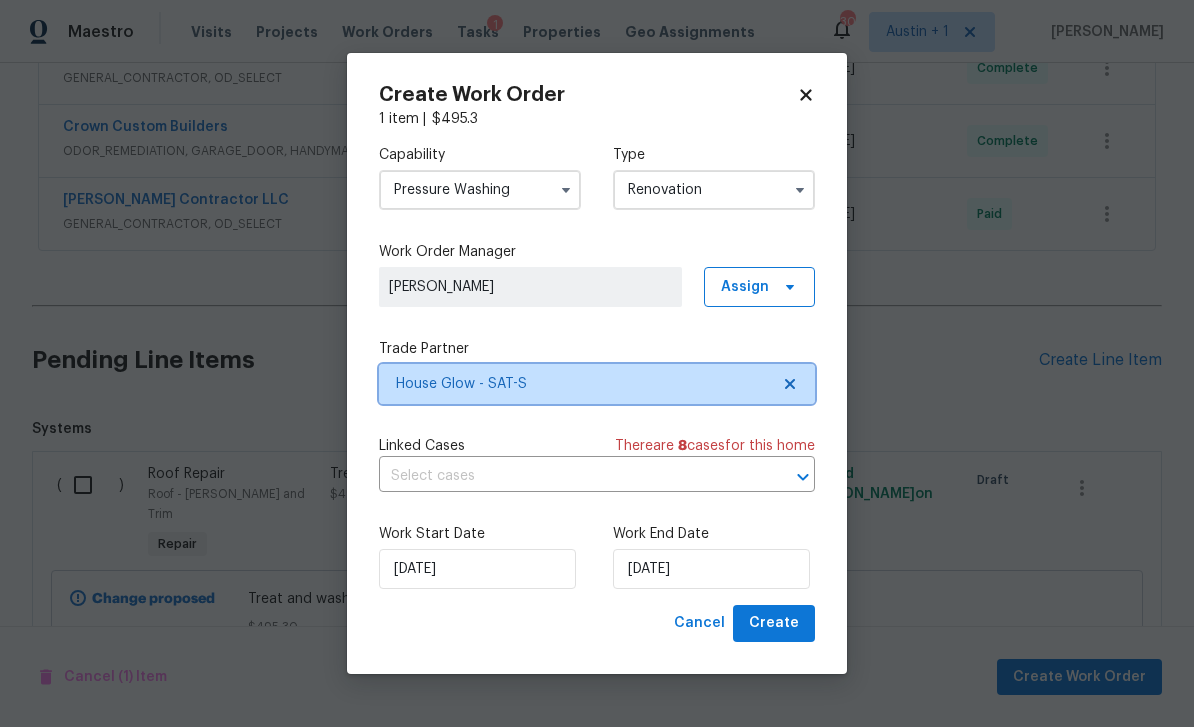 scroll, scrollTop: 0, scrollLeft: 0, axis: both 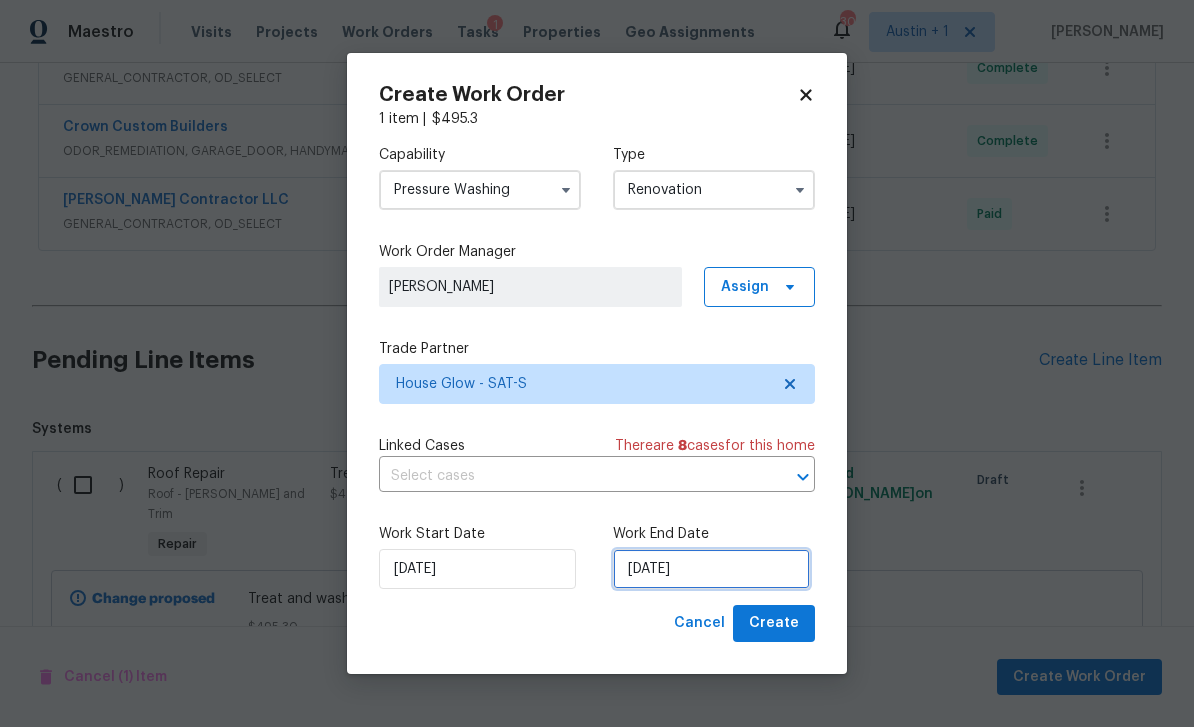 click on "[DATE]" at bounding box center [711, 569] 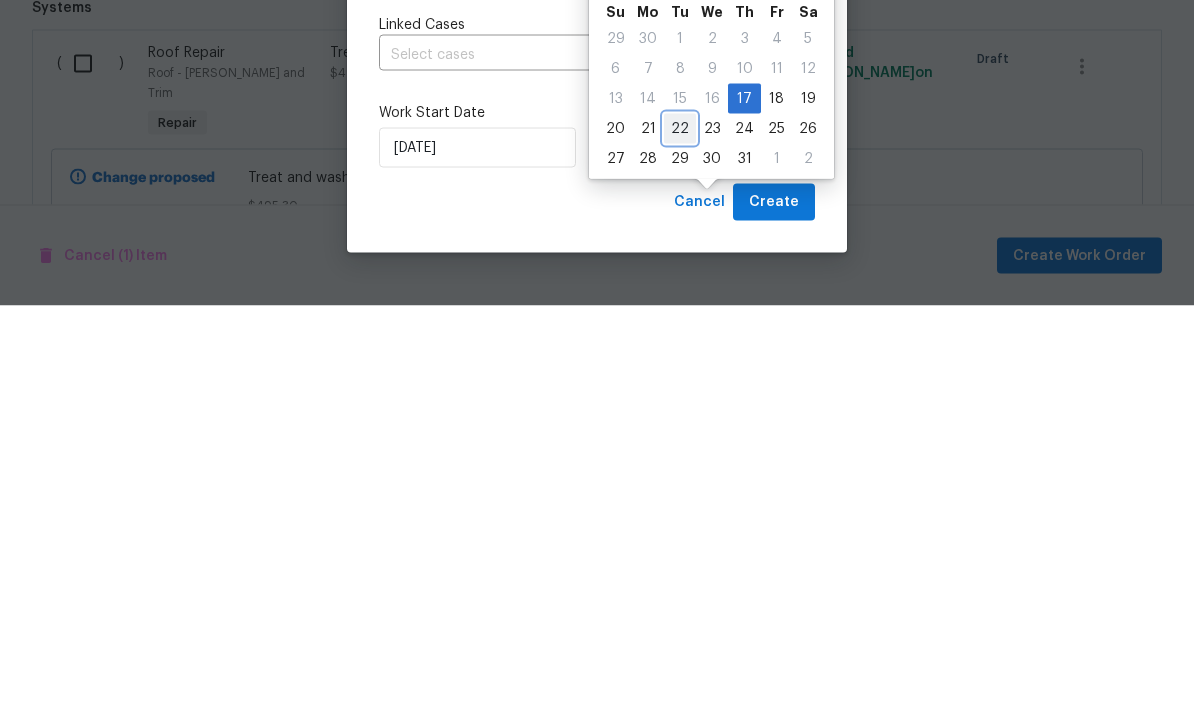 click on "22" at bounding box center [680, 550] 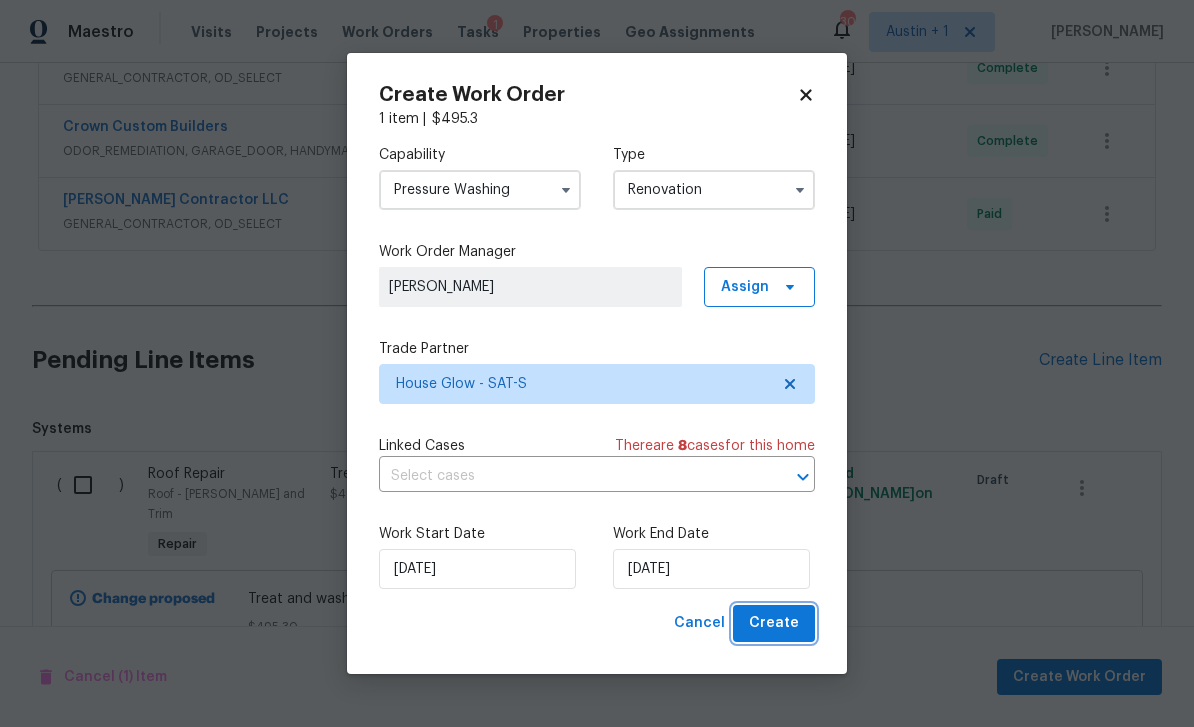 click on "Create" at bounding box center [774, 623] 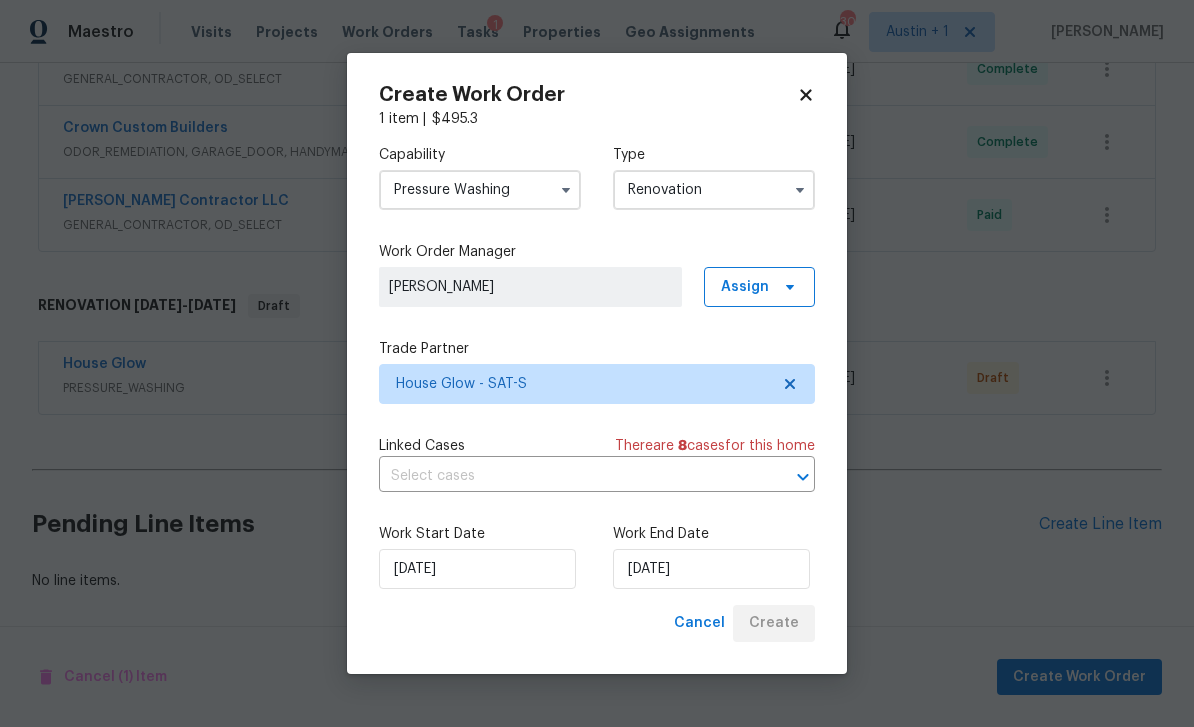 scroll, scrollTop: 1298, scrollLeft: 0, axis: vertical 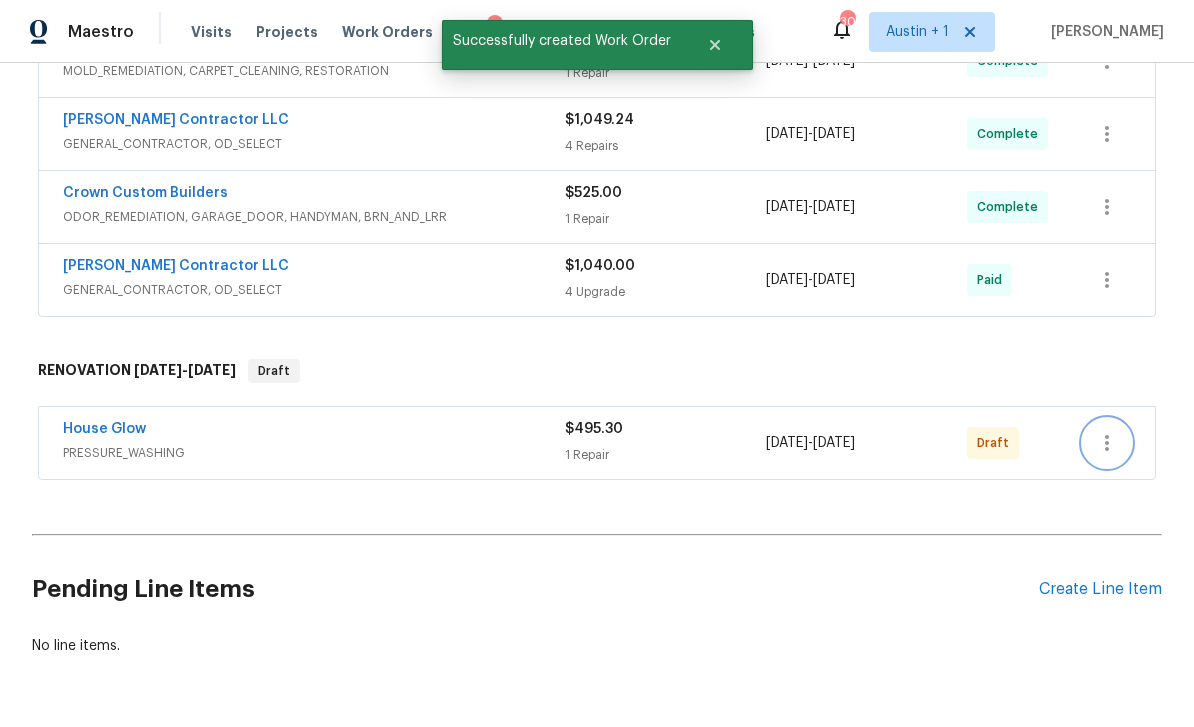 click 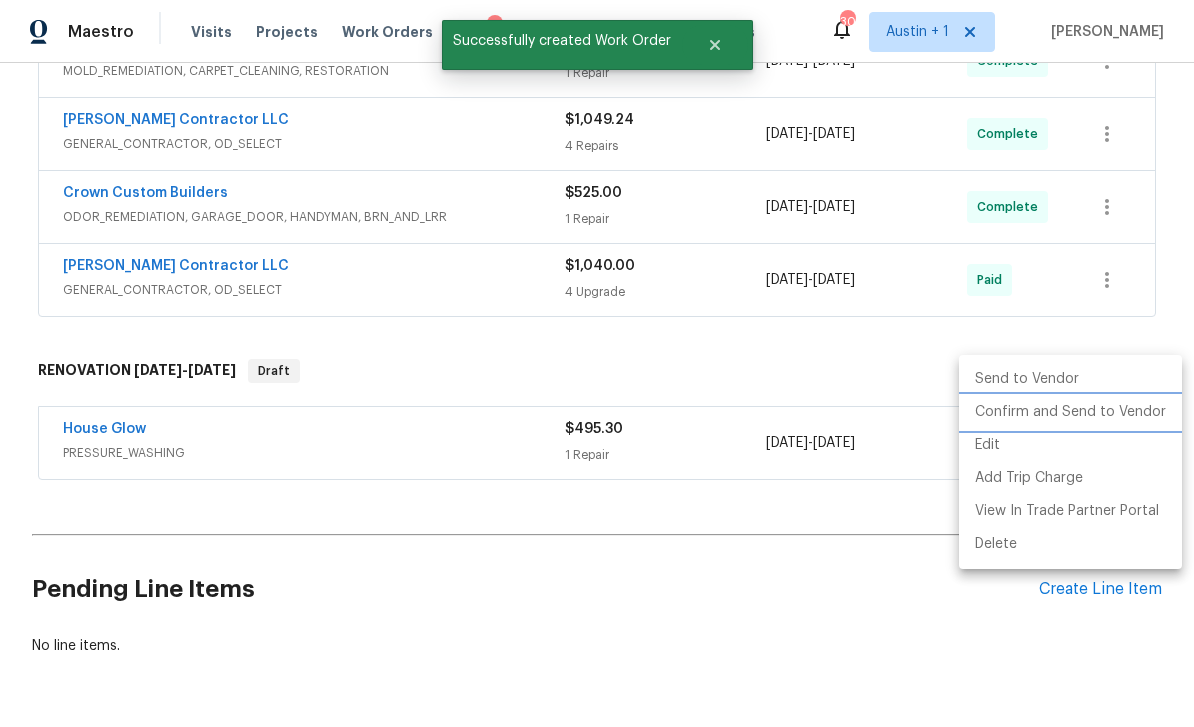 click on "Confirm and Send to Vendor" at bounding box center (1070, 412) 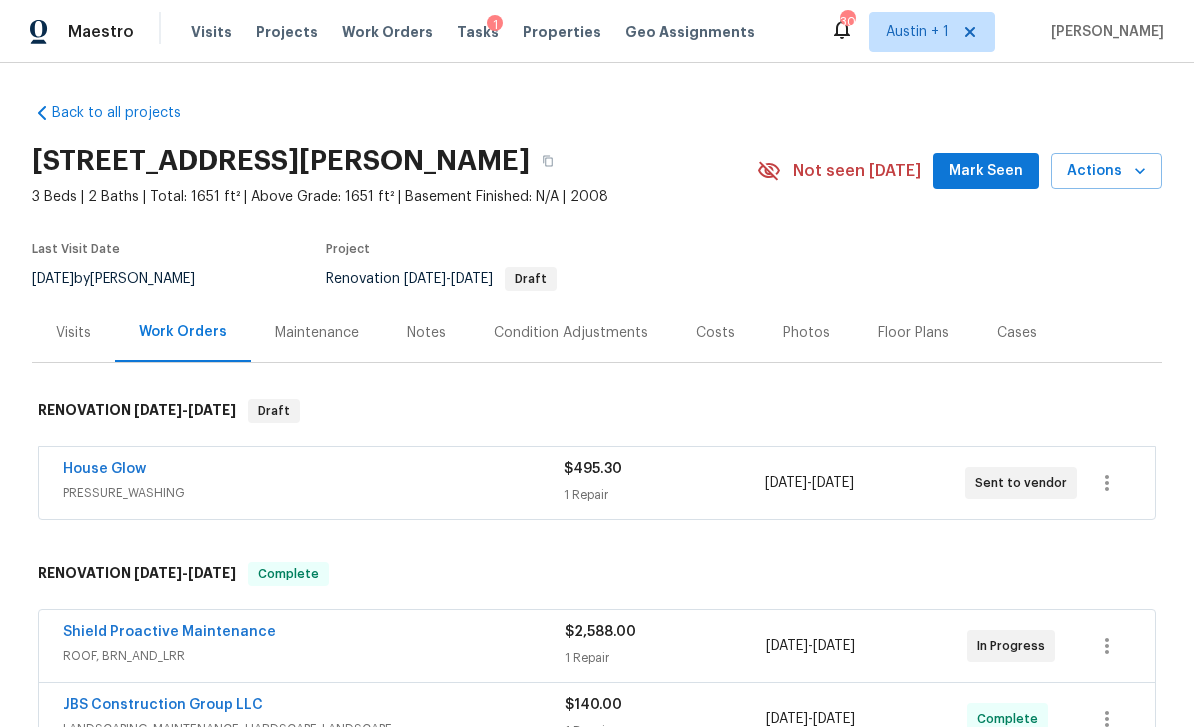 scroll, scrollTop: 0, scrollLeft: 0, axis: both 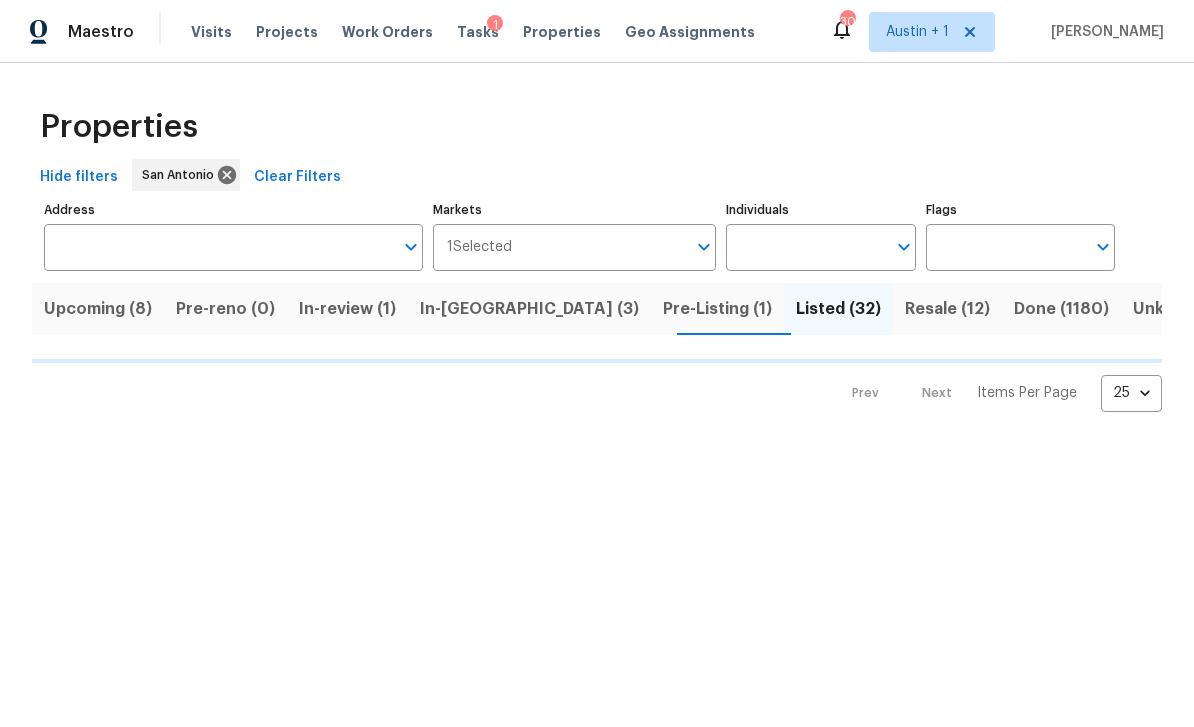 click on "Prev Next Items Per Page 25 25 ​" at bounding box center (597, 387) 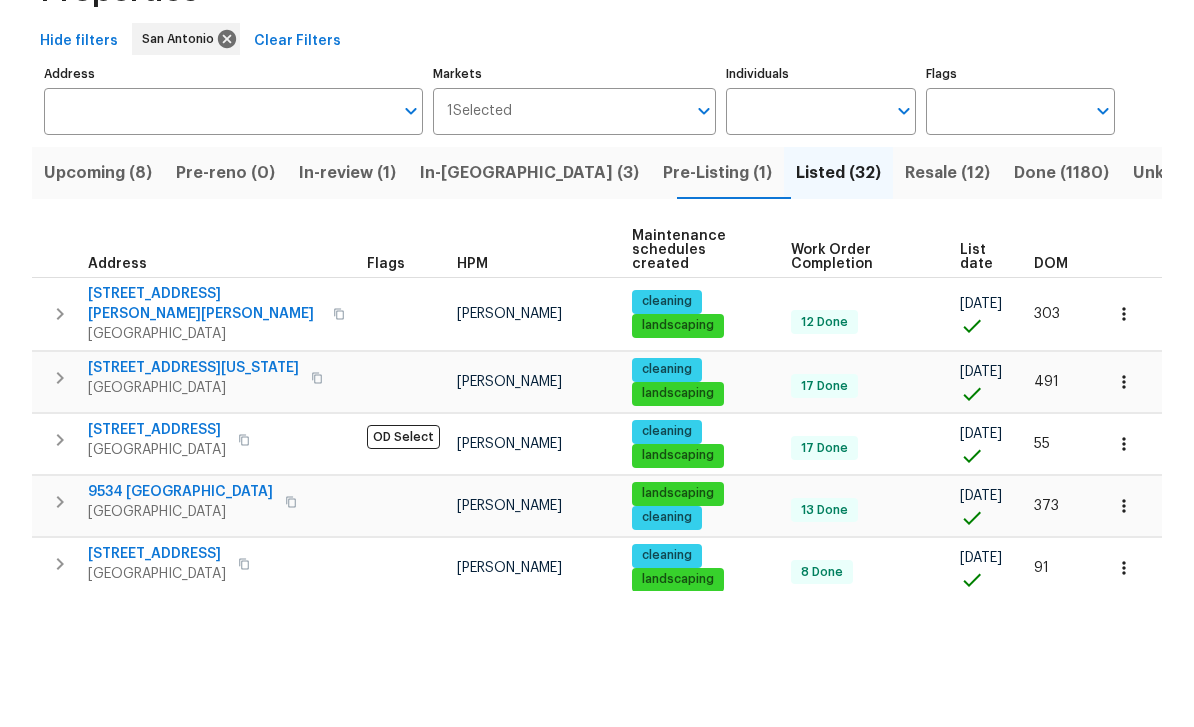 scroll, scrollTop: 0, scrollLeft: 0, axis: both 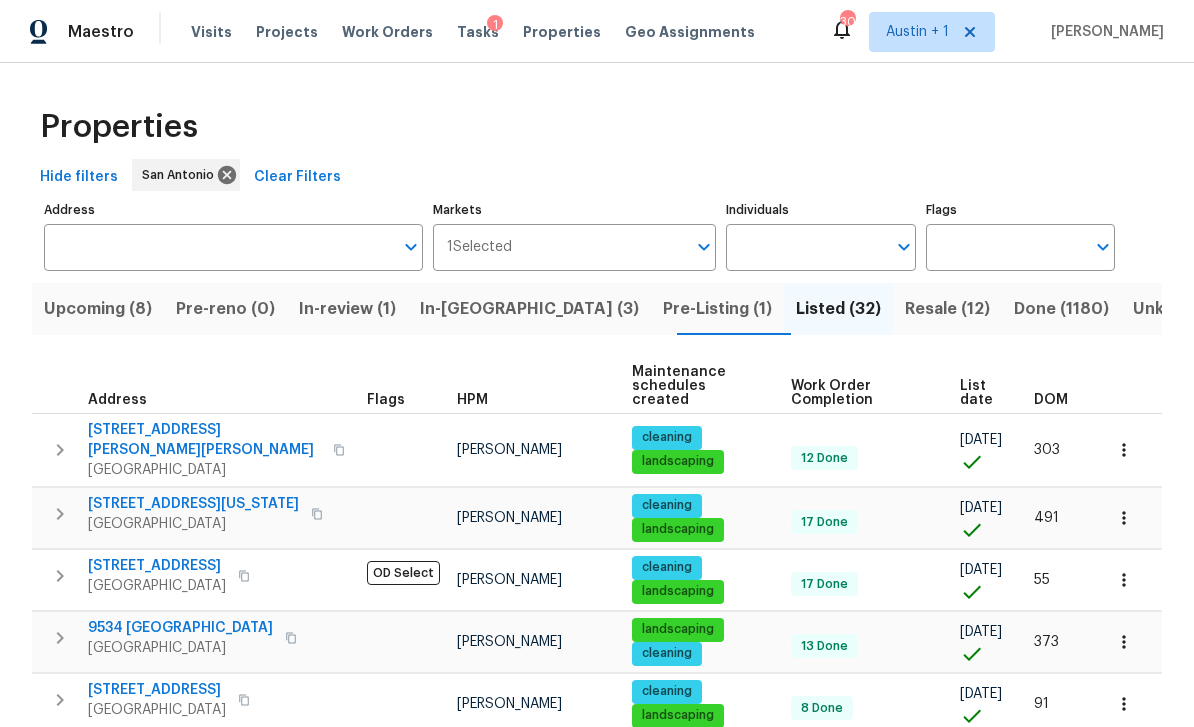 click on "Projects" at bounding box center (287, 32) 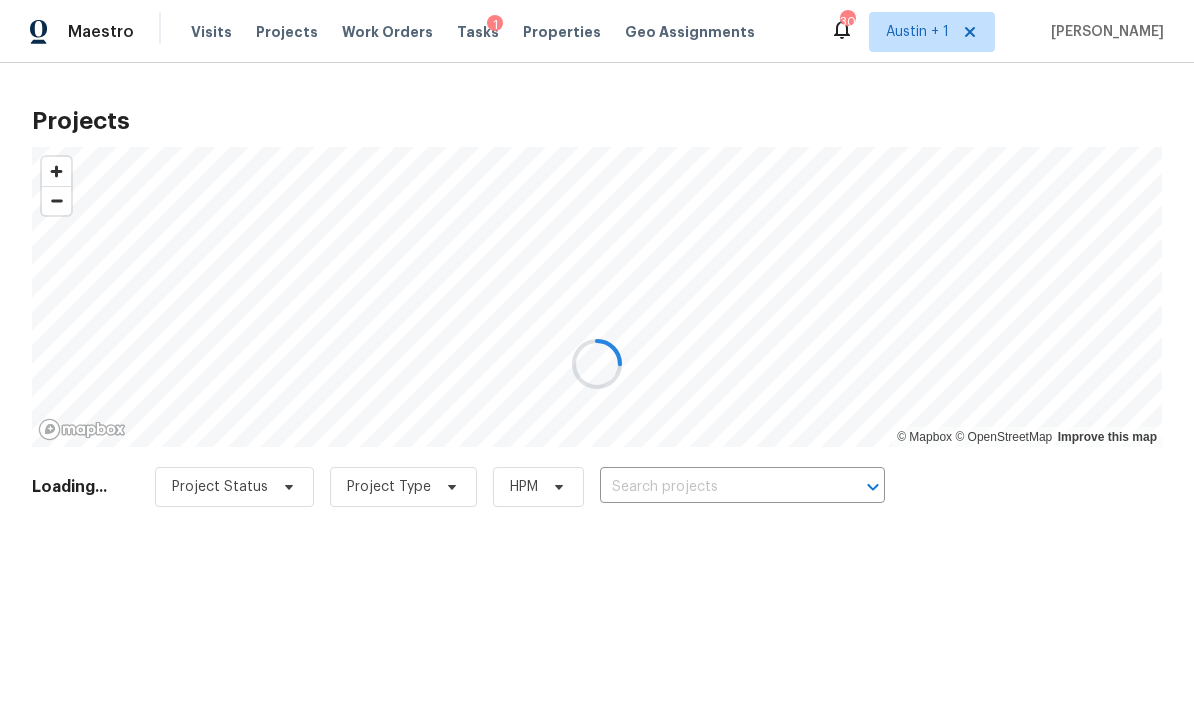 click at bounding box center [597, 363] 